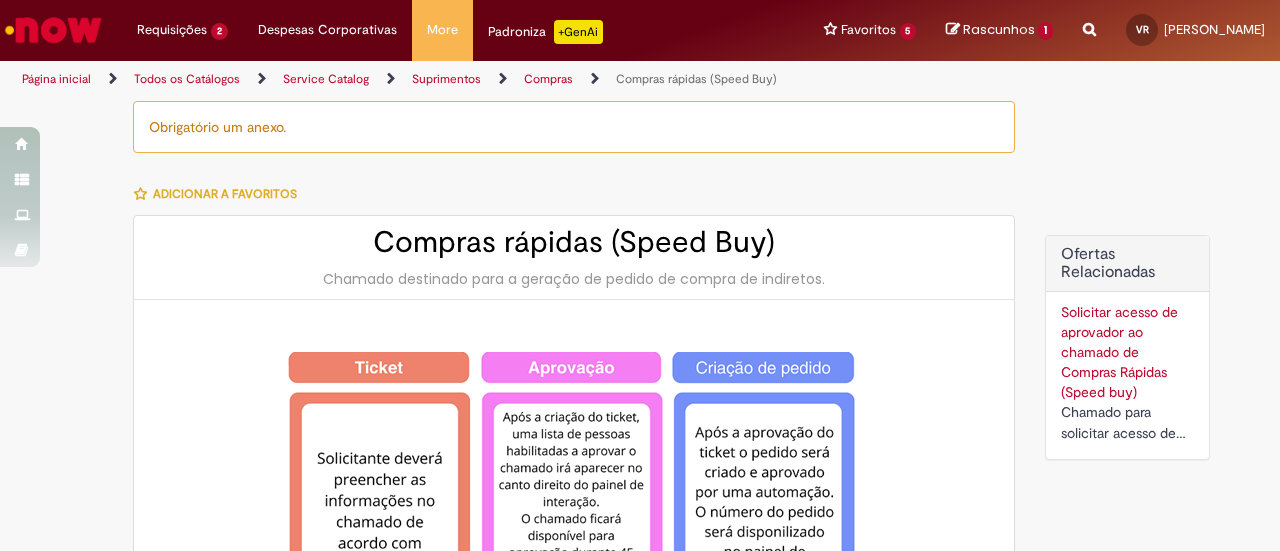 select on "**********" 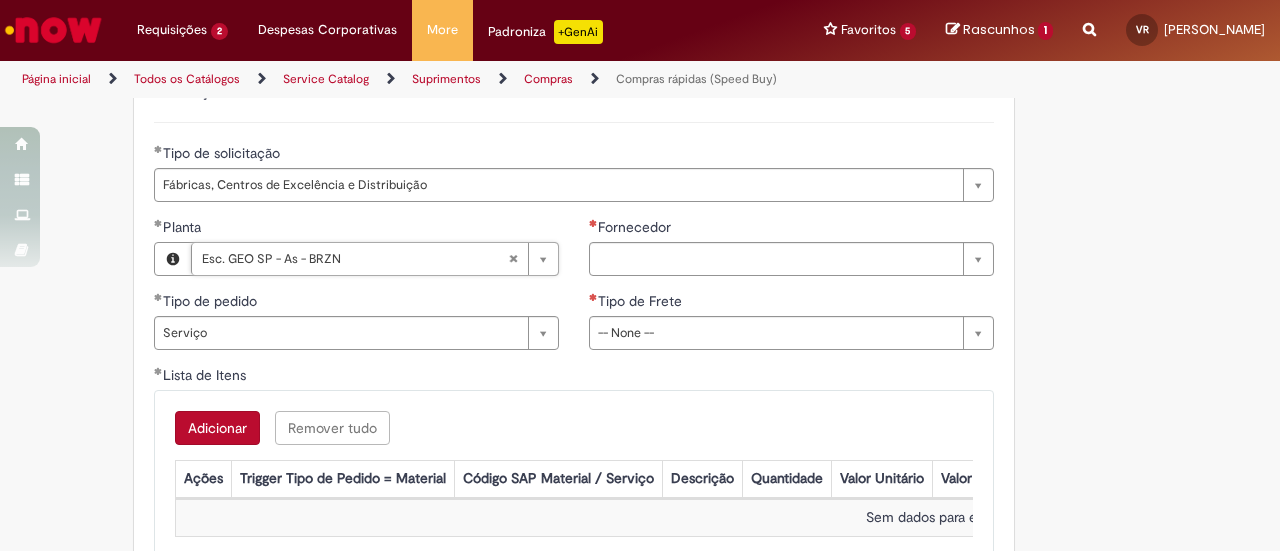 type 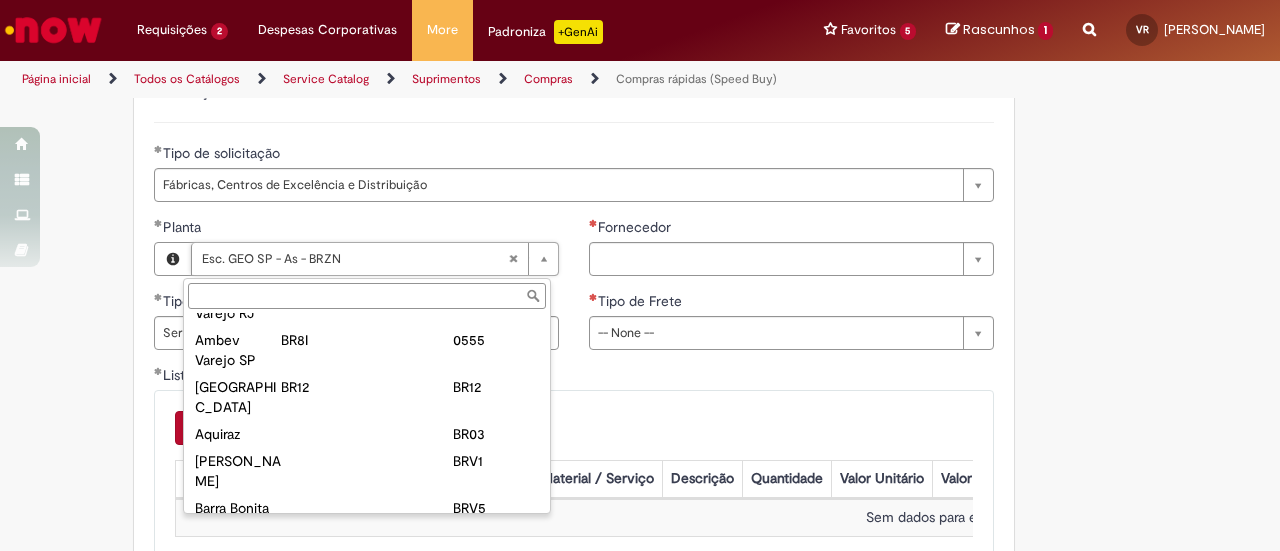 scroll, scrollTop: 0, scrollLeft: 0, axis: both 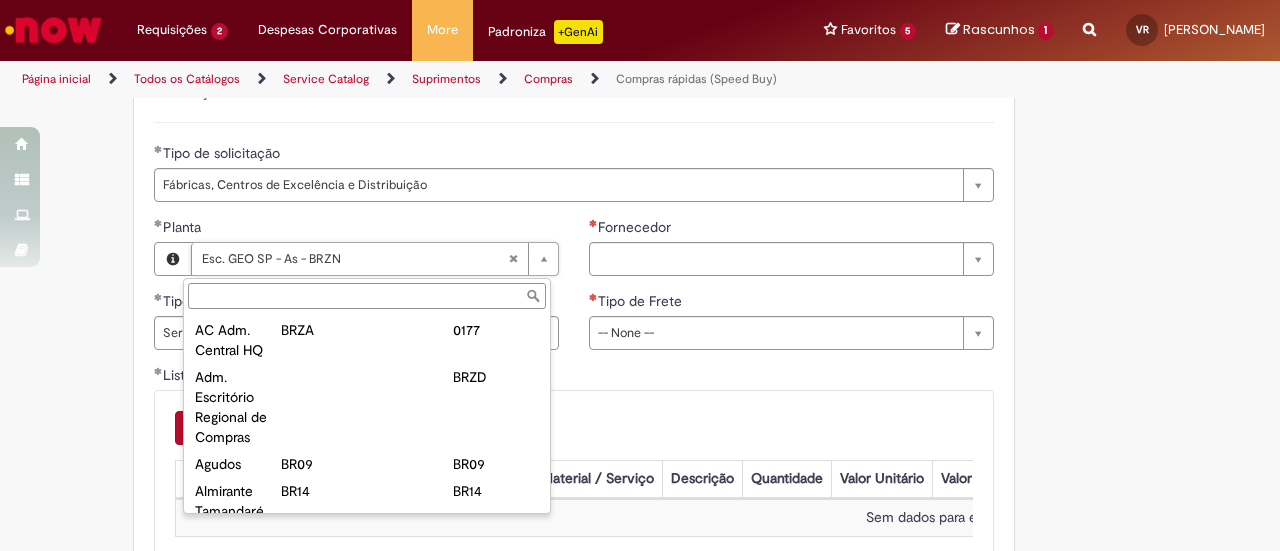 click on "Planta" at bounding box center (367, 296) 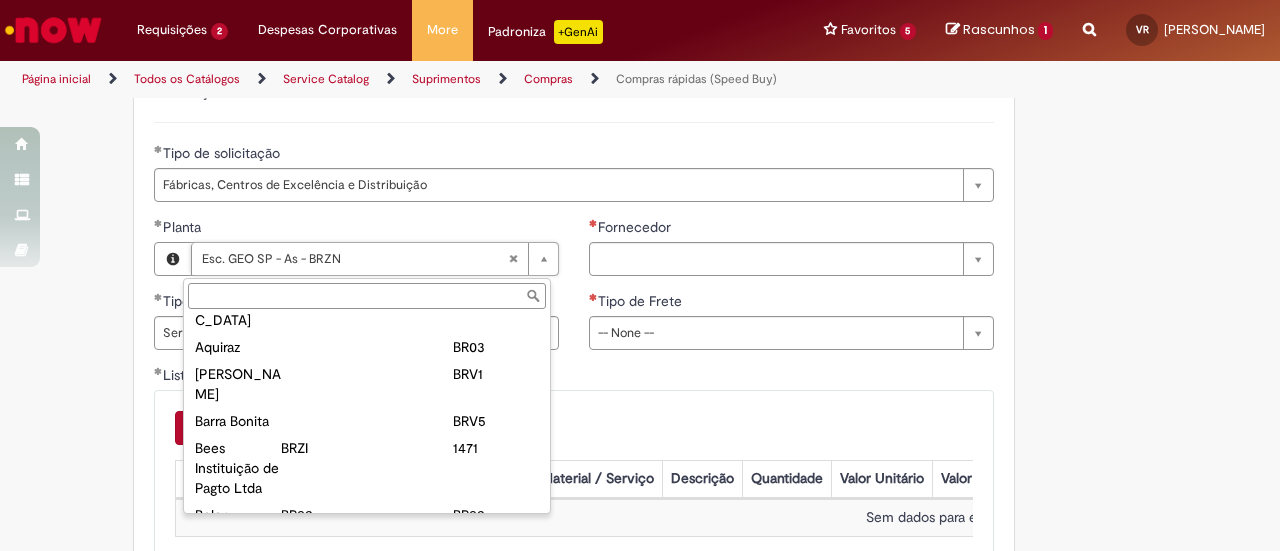 scroll, scrollTop: 548, scrollLeft: 0, axis: vertical 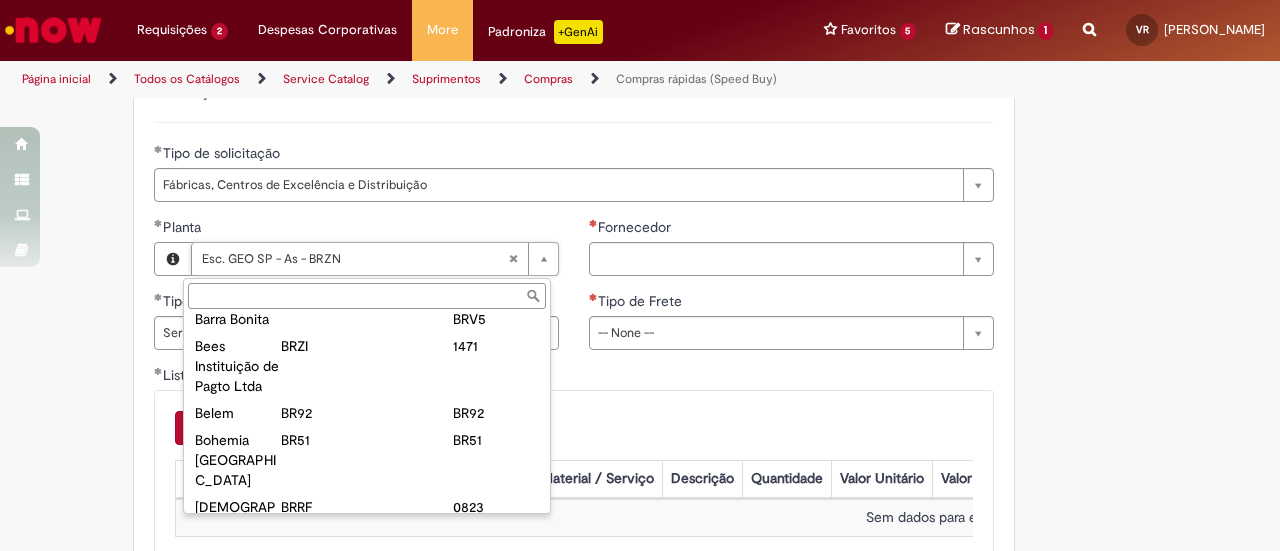 type on "**********" 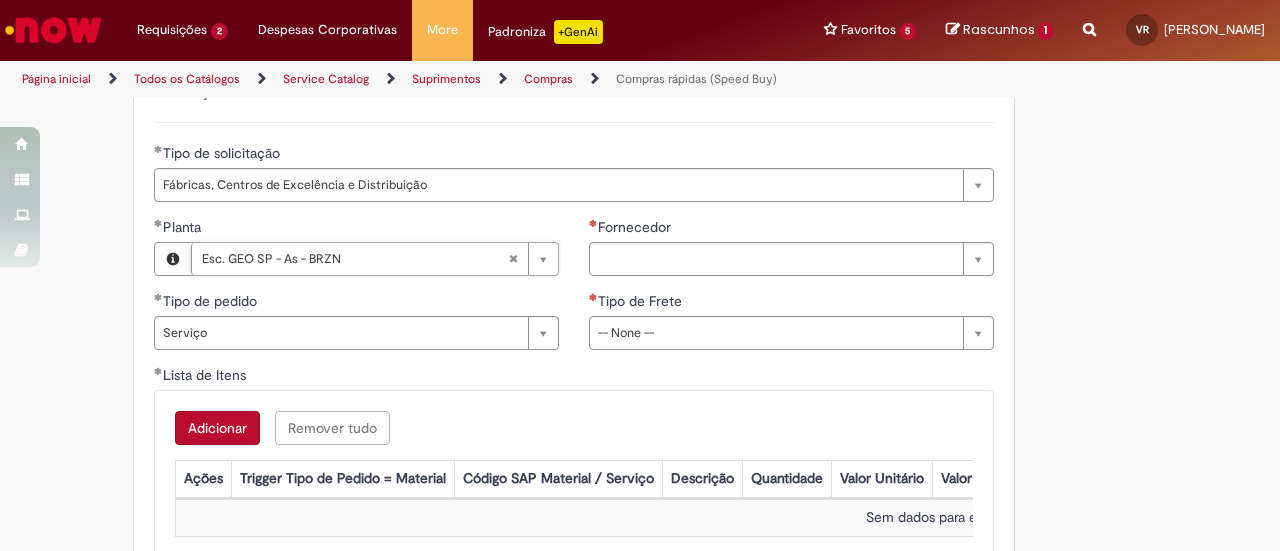 scroll, scrollTop: 0, scrollLeft: 156, axis: horizontal 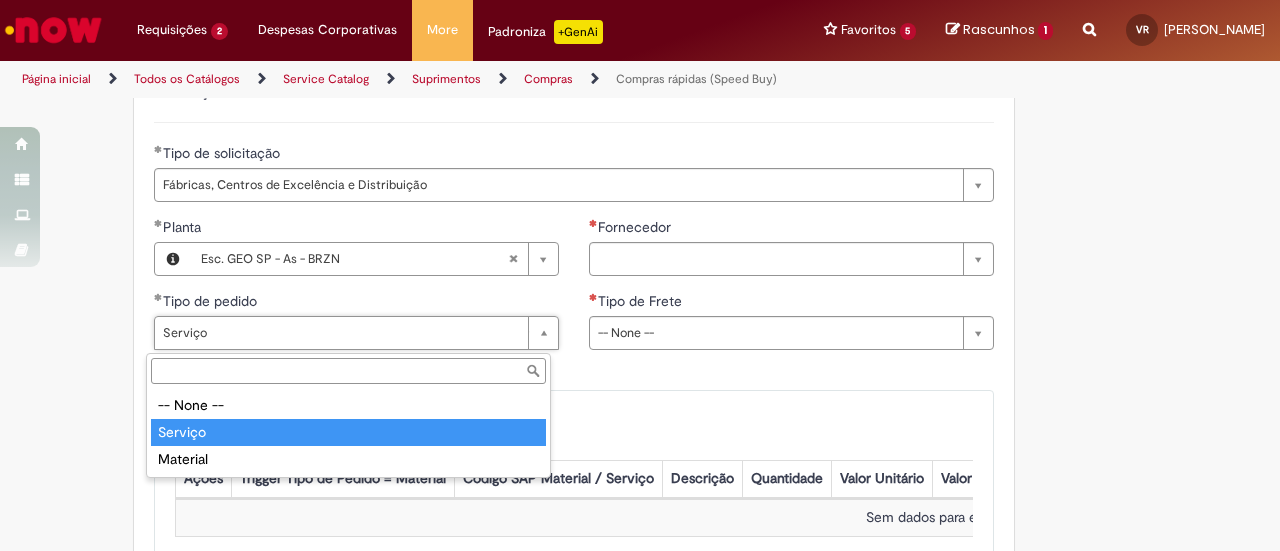 type on "*******" 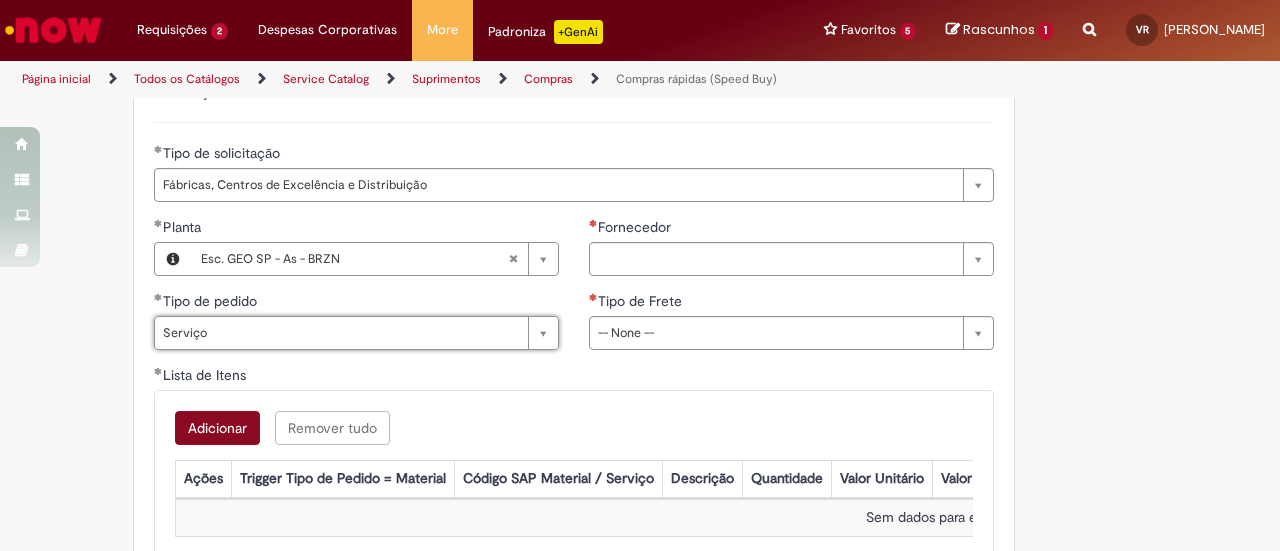 scroll, scrollTop: 0, scrollLeft: 46, axis: horizontal 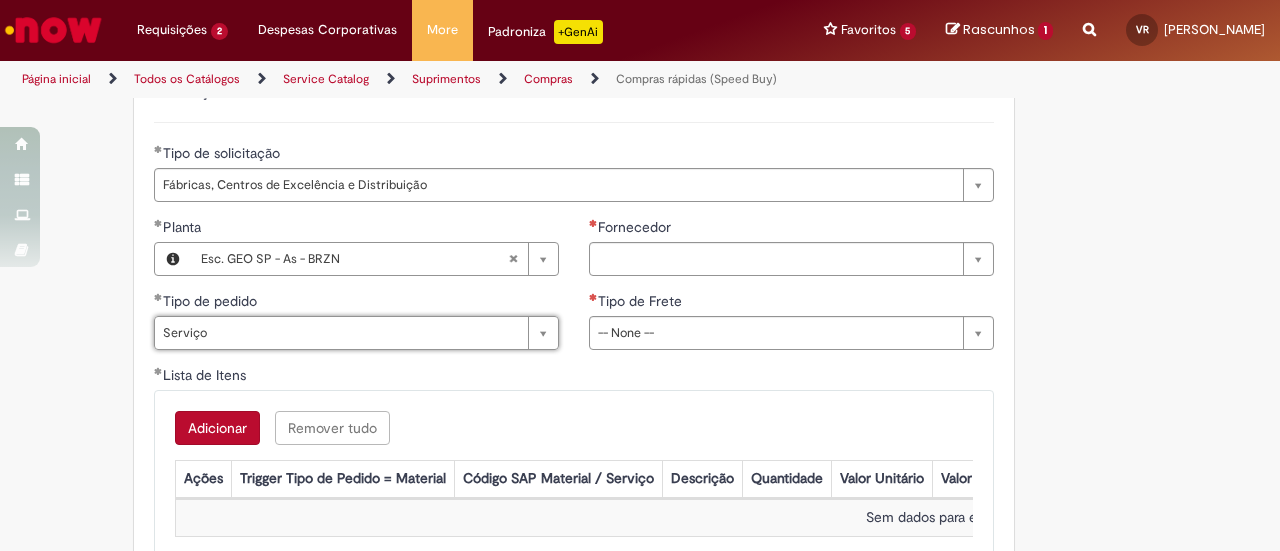 type 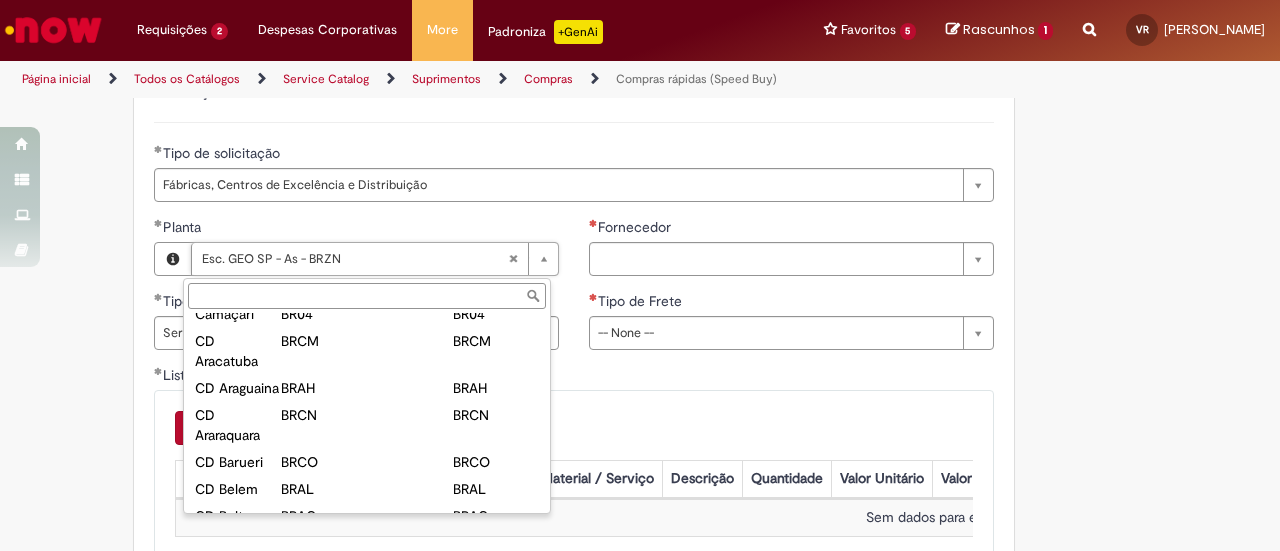 scroll, scrollTop: 879, scrollLeft: 0, axis: vertical 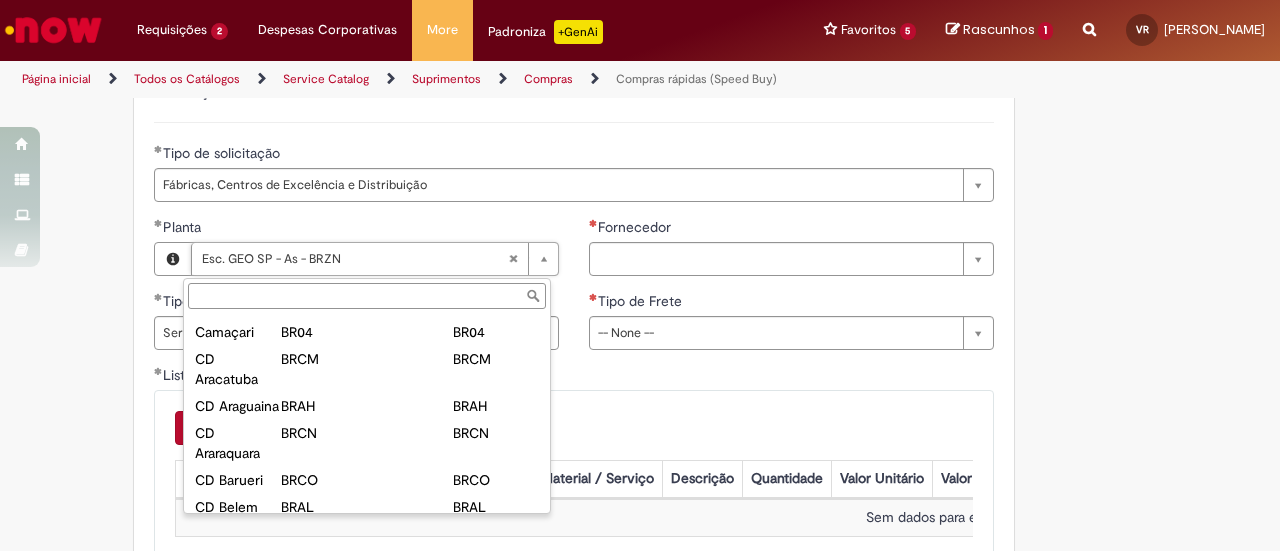 type on "**********" 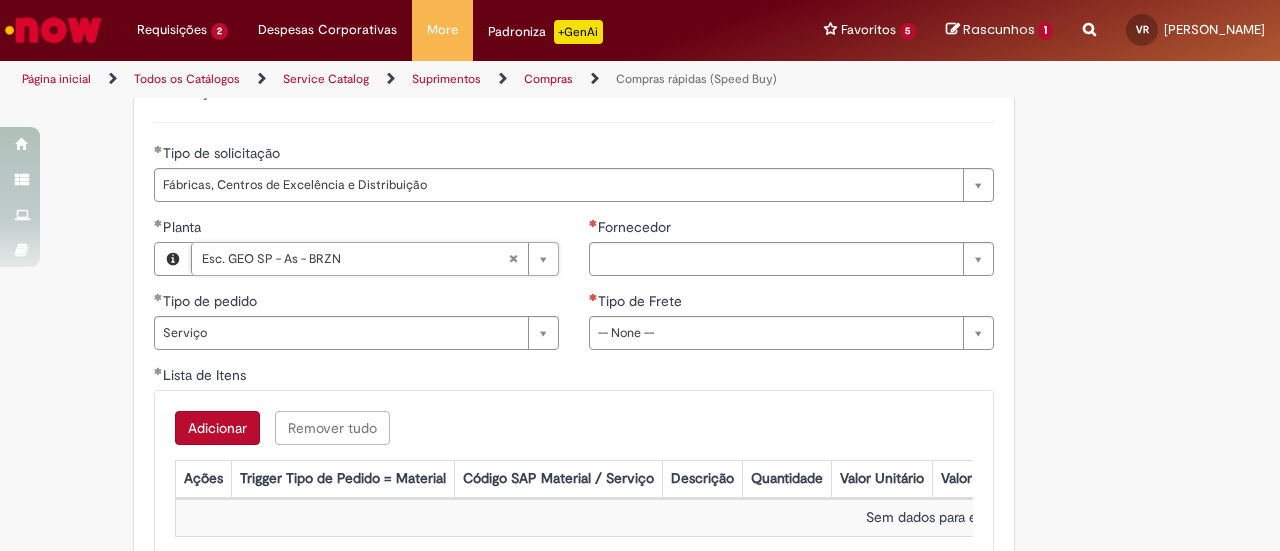 scroll, scrollTop: 0, scrollLeft: 156, axis: horizontal 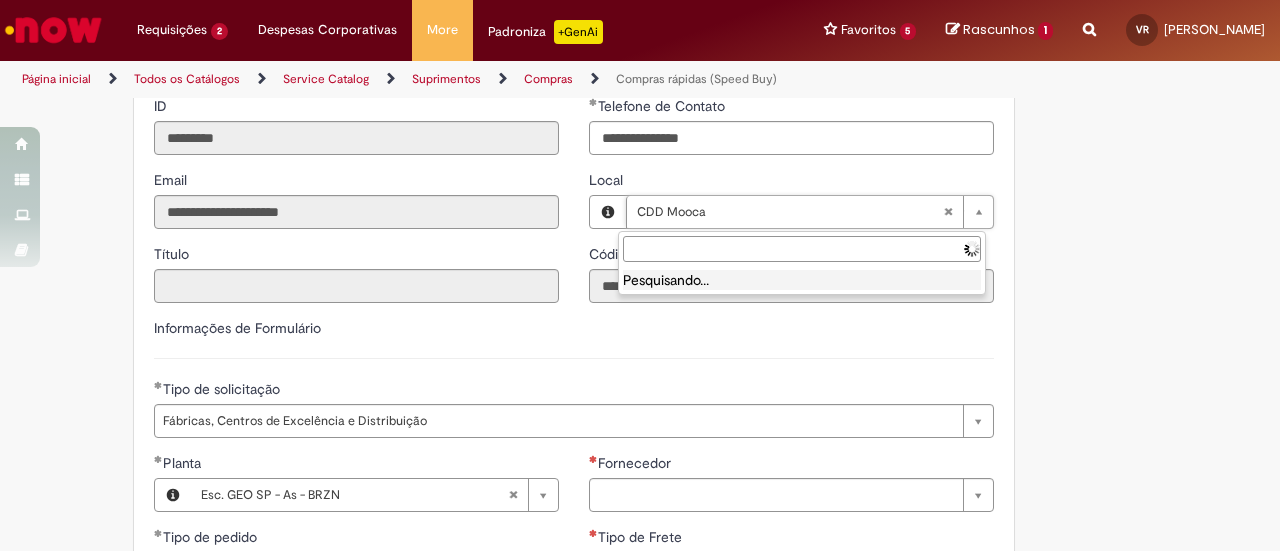 type 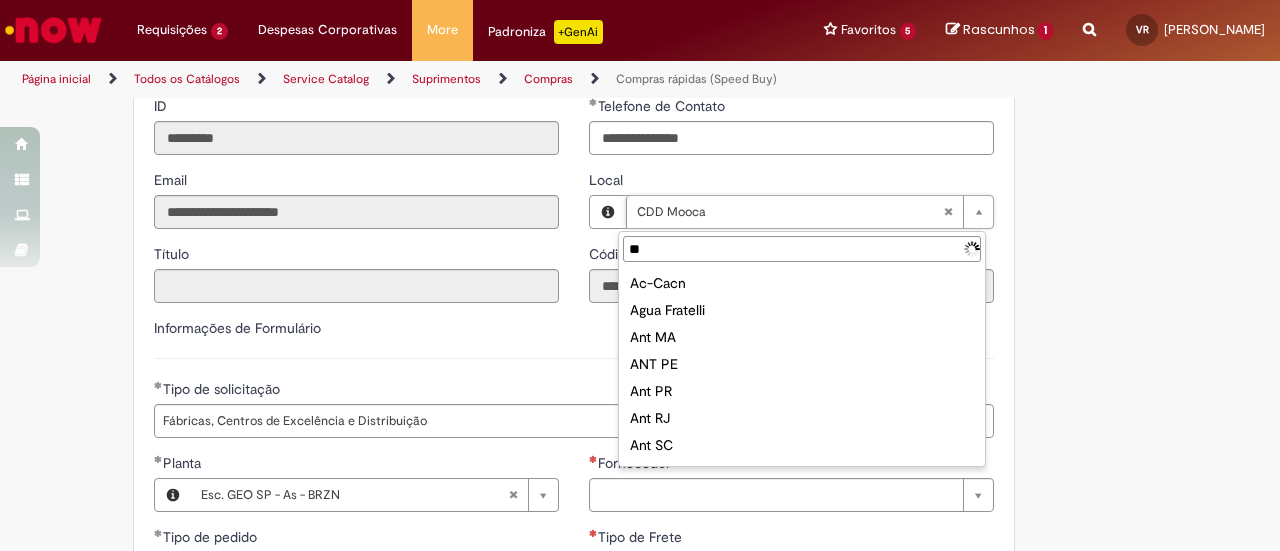 type on "***" 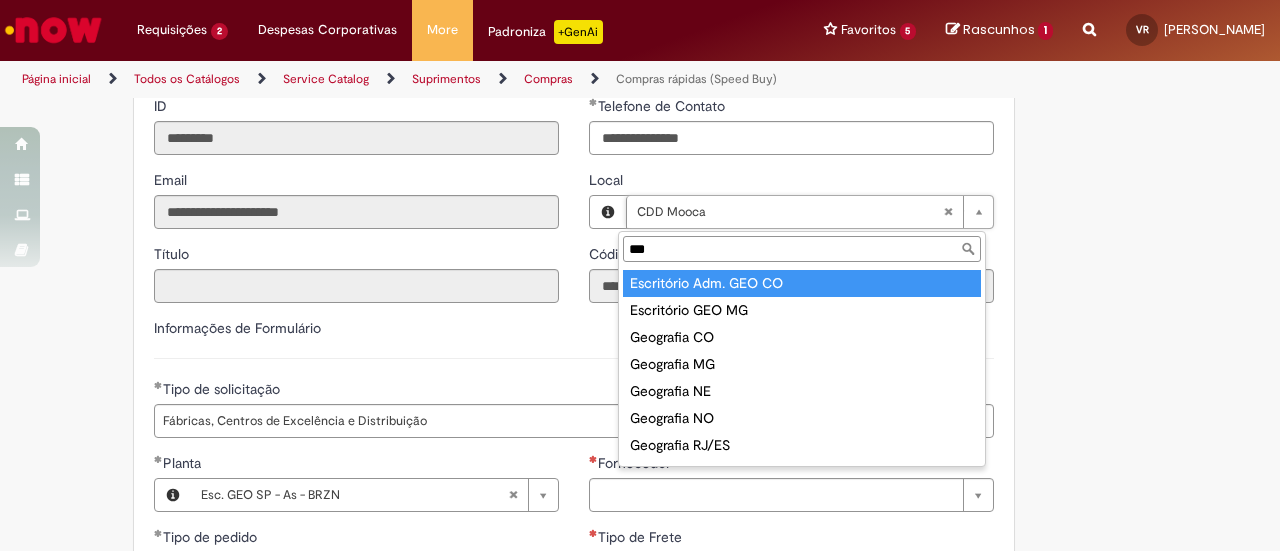 type on "*********" 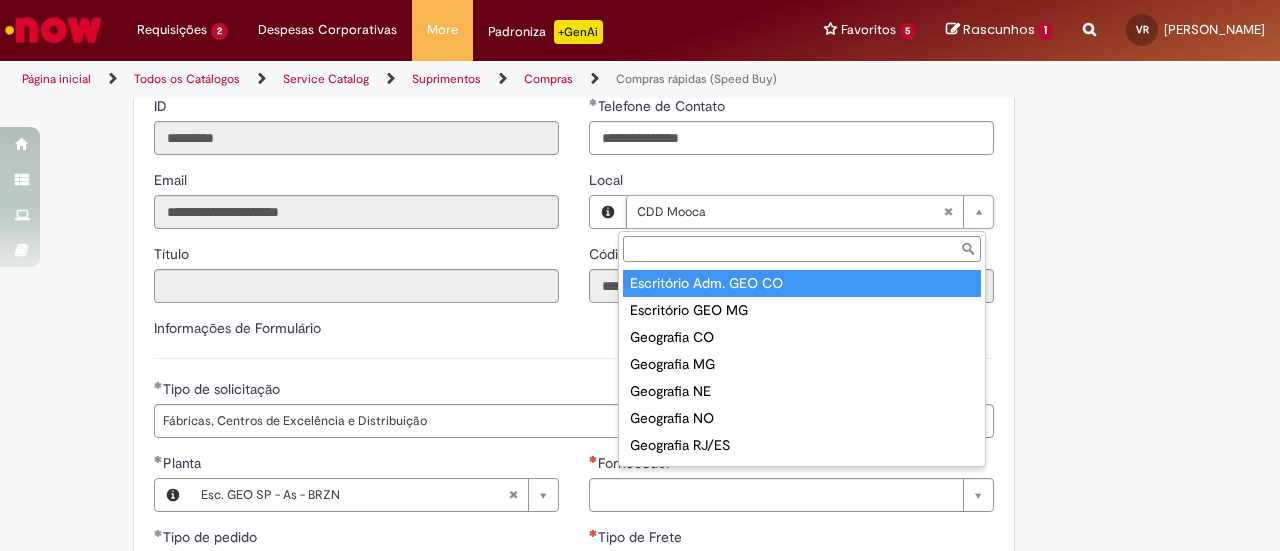 scroll, scrollTop: 0, scrollLeft: 75, axis: horizontal 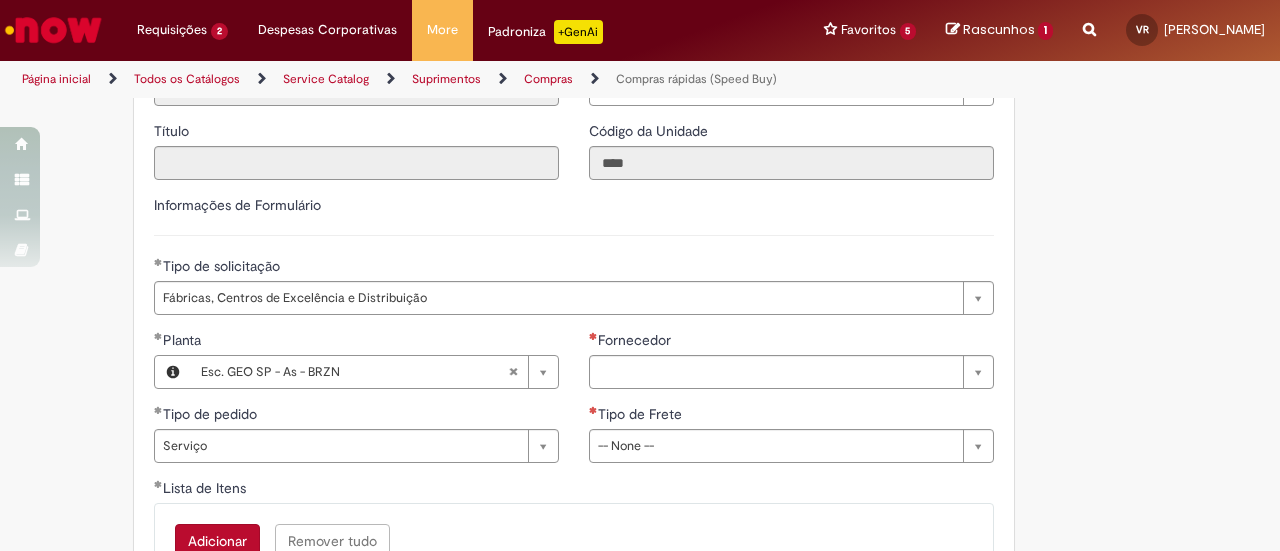 type 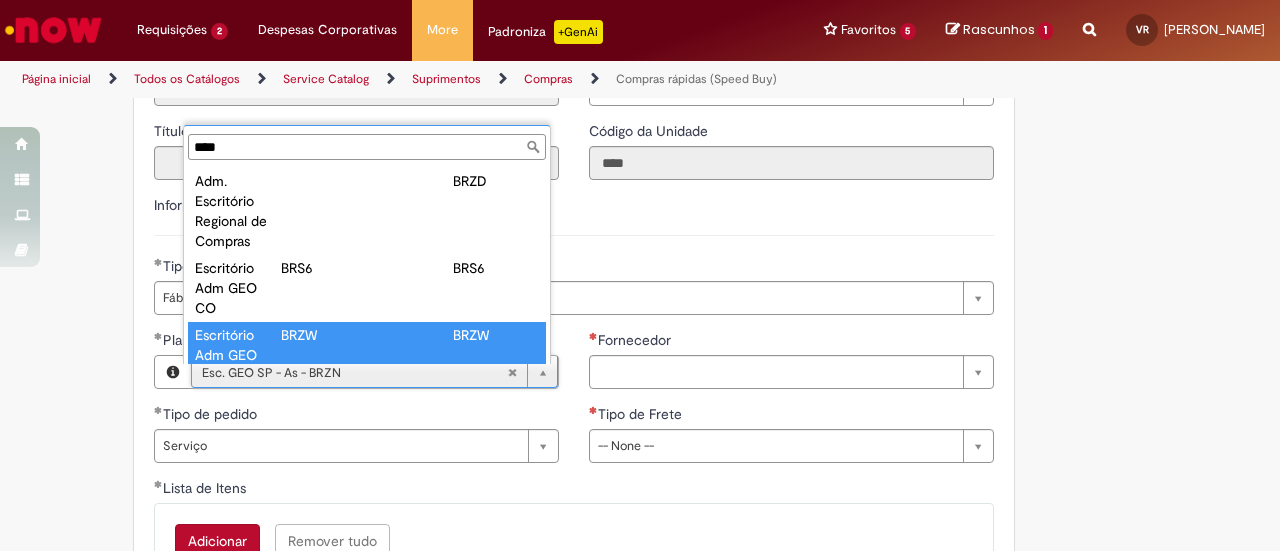 scroll, scrollTop: 21, scrollLeft: 0, axis: vertical 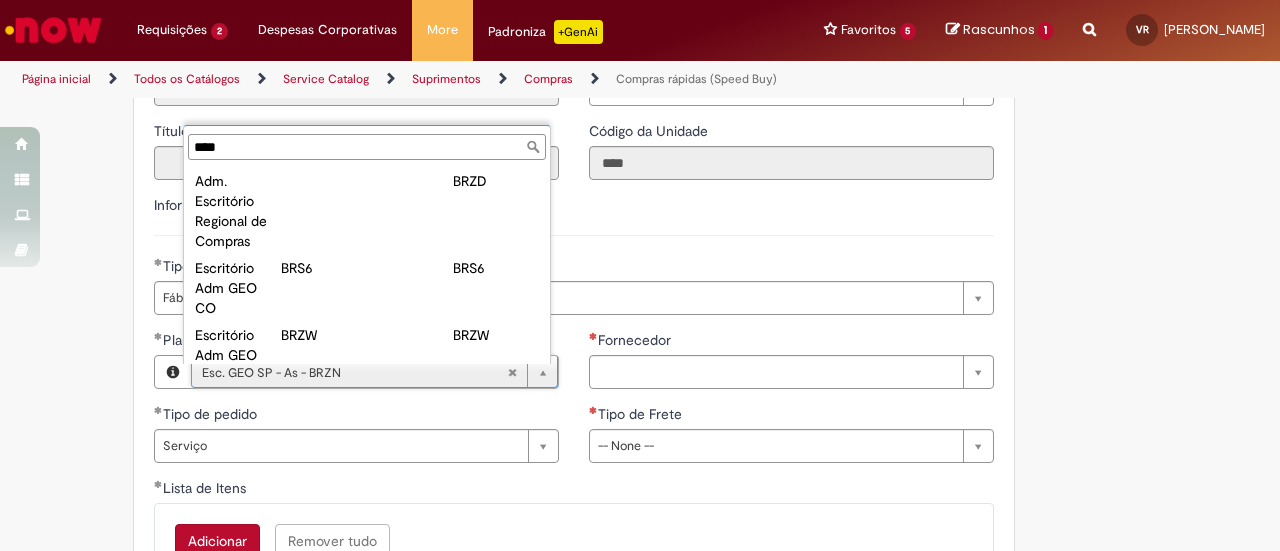 drag, startPoint x: 271, startPoint y: 144, endPoint x: 18, endPoint y: 163, distance: 253.71243 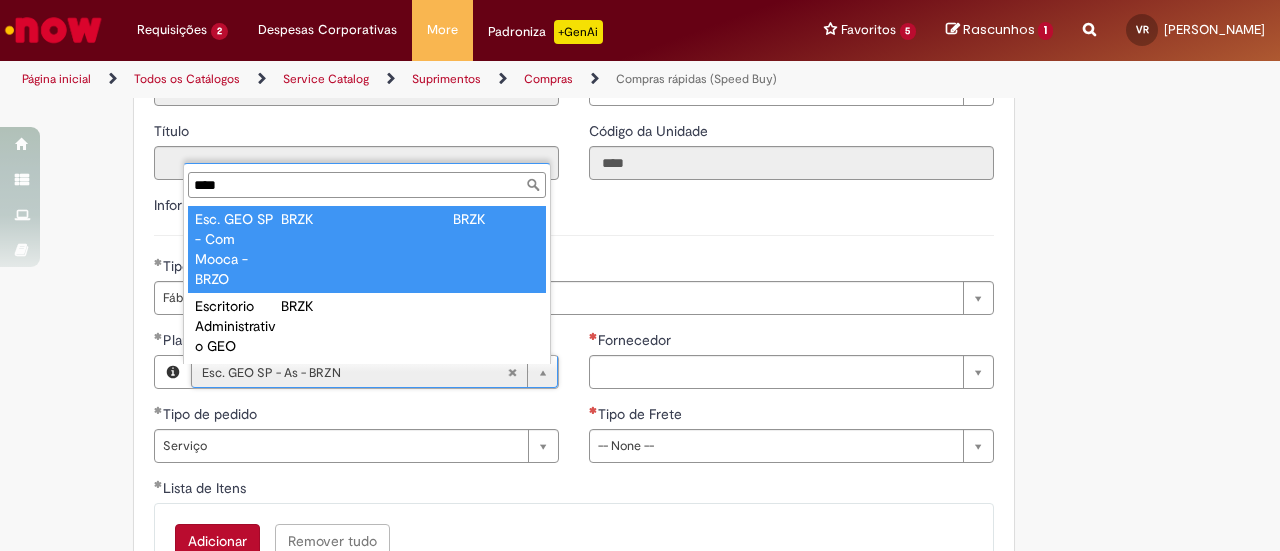 type on "****" 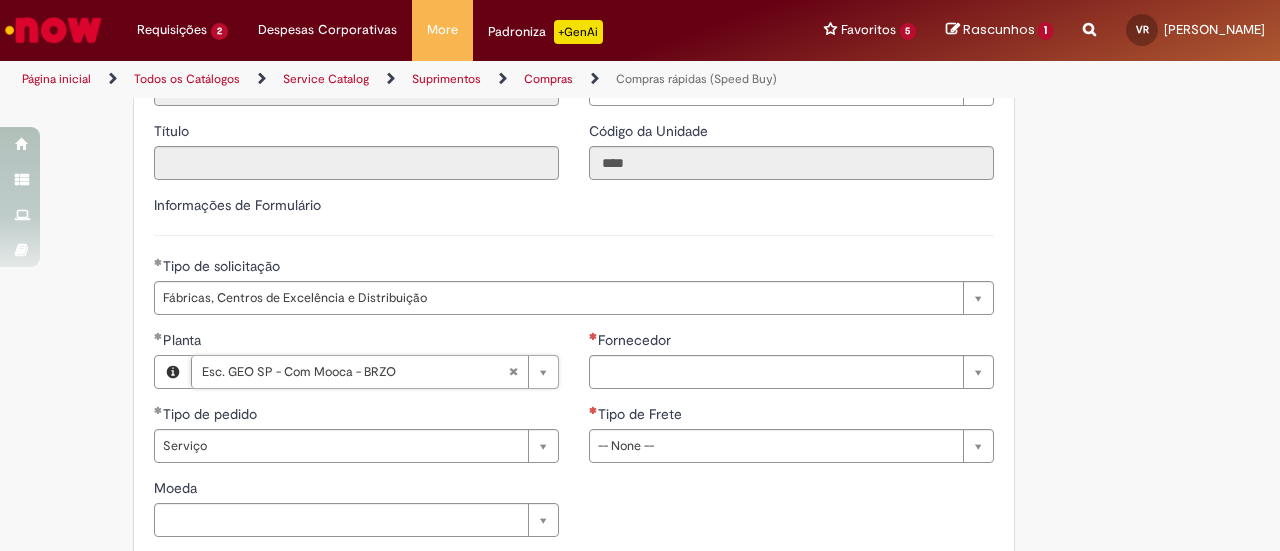 scroll, scrollTop: 0, scrollLeft: 156, axis: horizontal 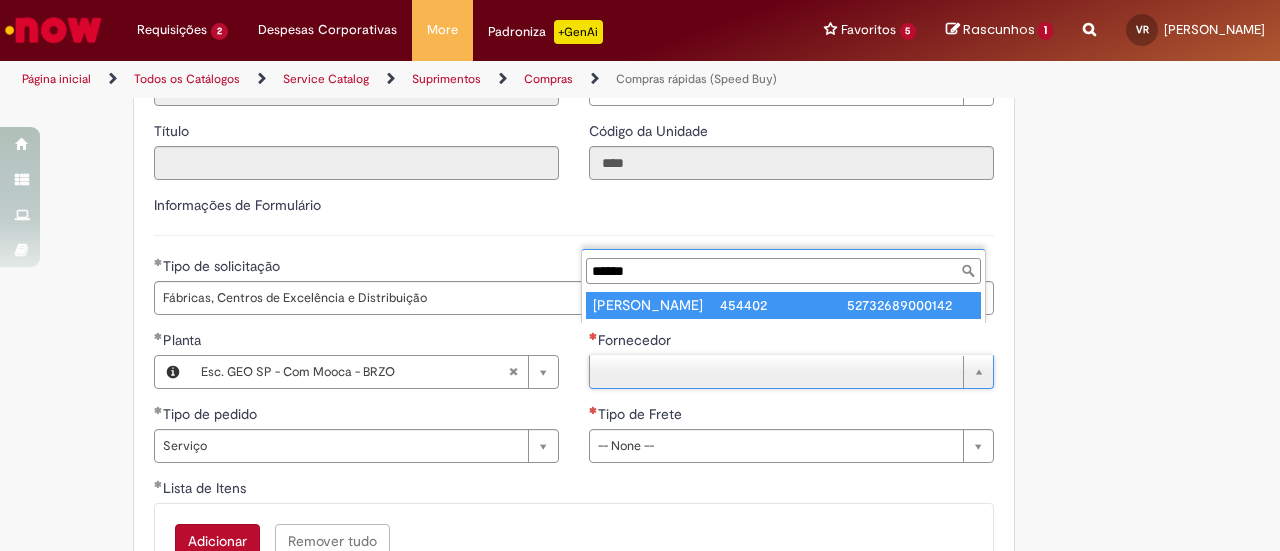 type on "******" 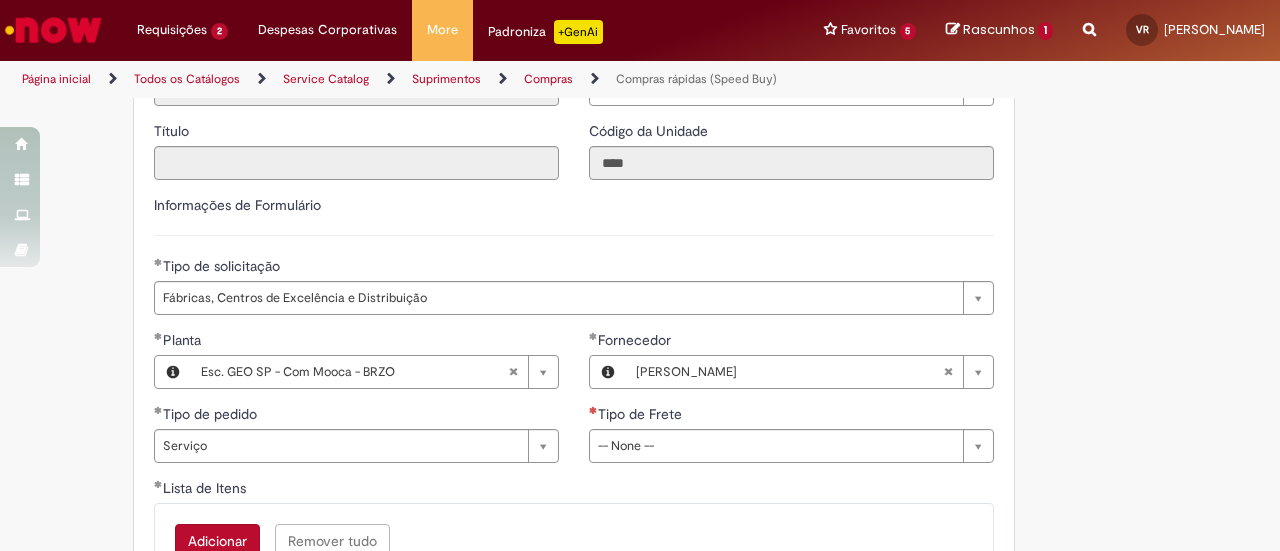 click on "Obrigatório um anexo.
Adicionar a Favoritos
Compras rápidas (Speed Buy)
Chamado destinado para a geração de pedido de compra de indiretos.
O Speed buy é a ferramenta oficial para a geração de pedidos de compra que atenda aos seguintes requisitos:
Compras de material e serviço indiretos
Compras inferiores a R$13.000 *
Compras com fornecedores nacionais
Compras de material sem contrato ativo no SAP para o centro solicitado
* Essa cota é referente ao tipo de solicitação padrão de Speed buy. Os chamados com cotas especiais podem possuir valores divergentes.
Regras de Utilização
No campo “Tipo de Solicitação” selecionar a opção correspondente a sua unidade de negócio.
Solicitação Padrão de Speed buy:
Fábricas, centros de Excelência e de Distribuição:  habilitado para todos usuários ambev
Ativos   de TI:" at bounding box center (640, -732) 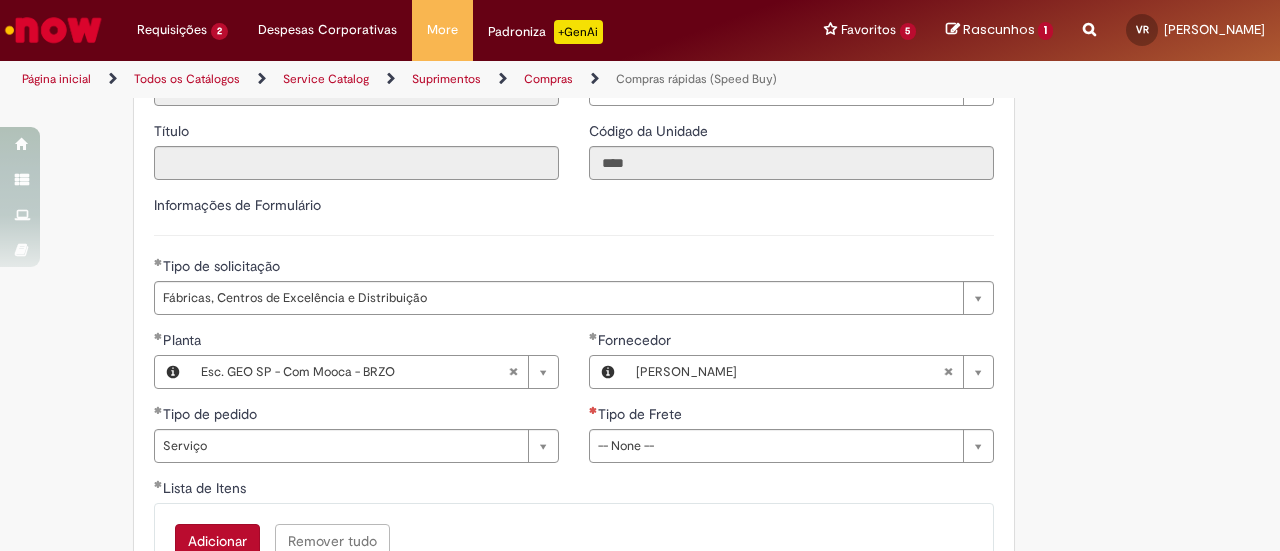 type 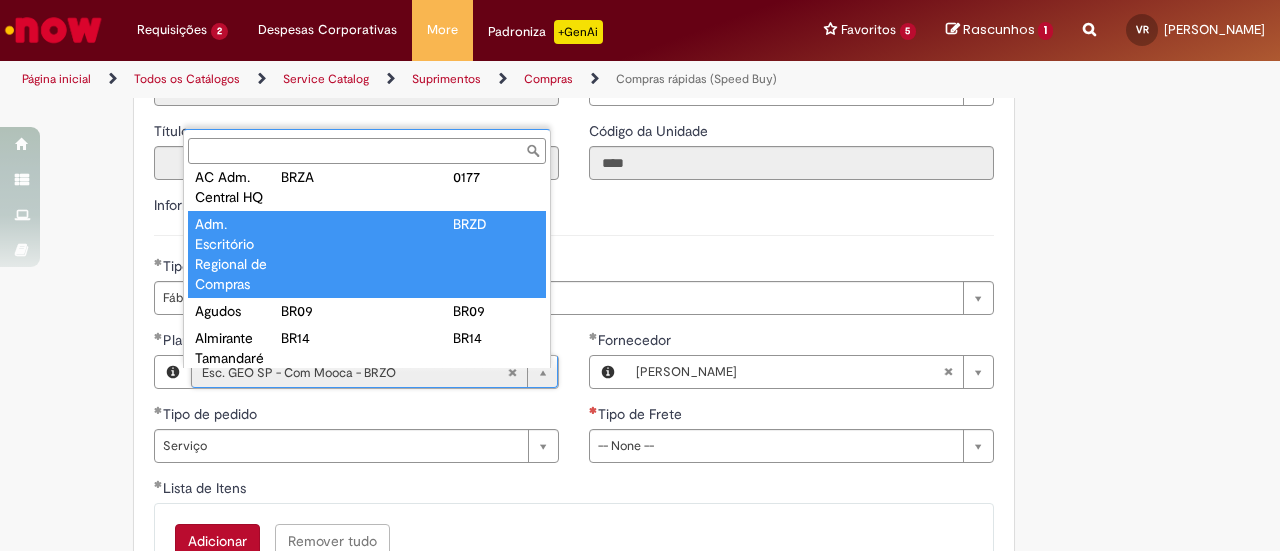 scroll, scrollTop: 0, scrollLeft: 0, axis: both 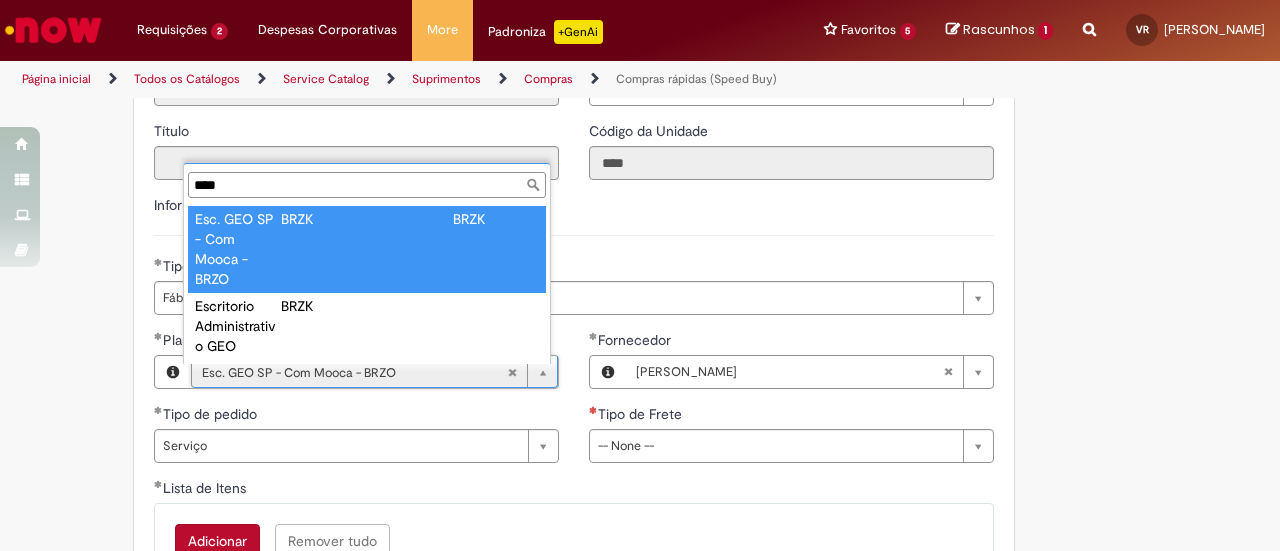 type on "****" 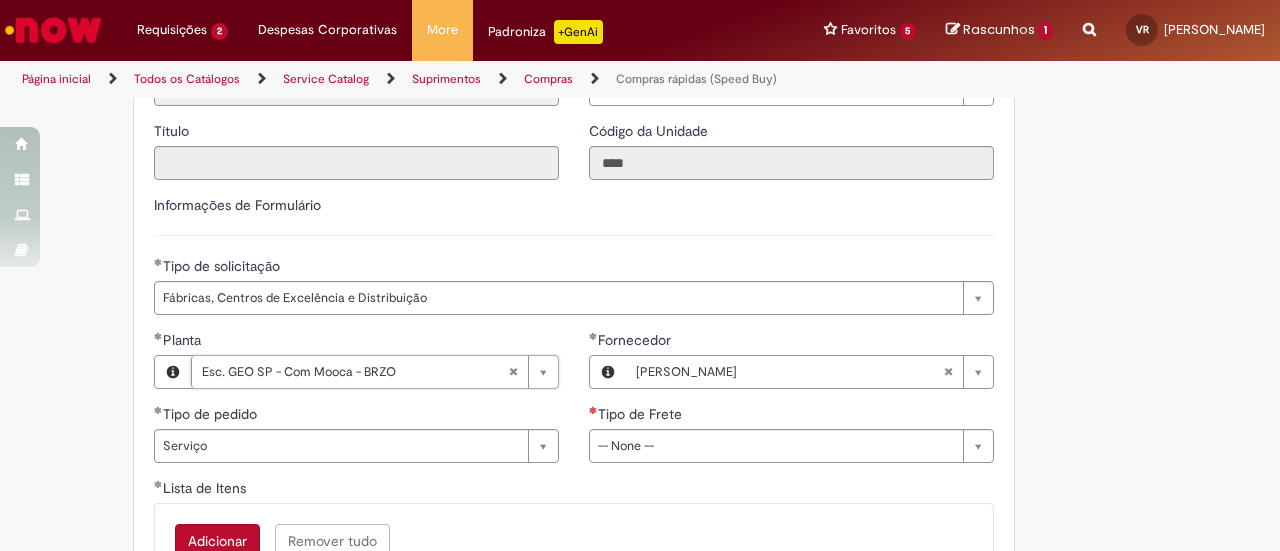 scroll, scrollTop: 0, scrollLeft: 218, axis: horizontal 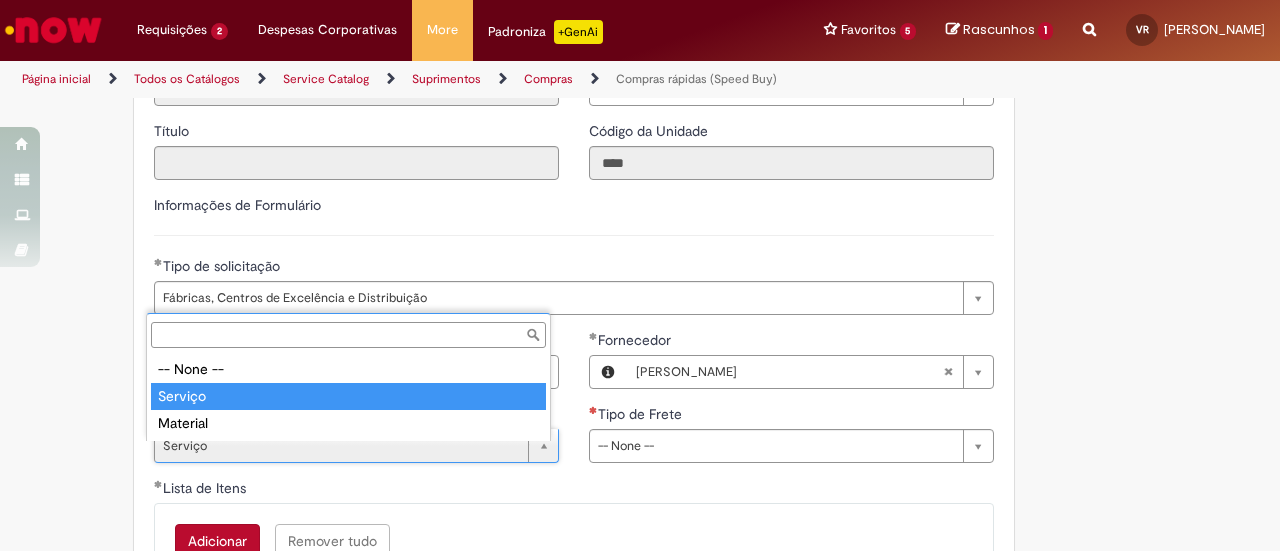 type on "*******" 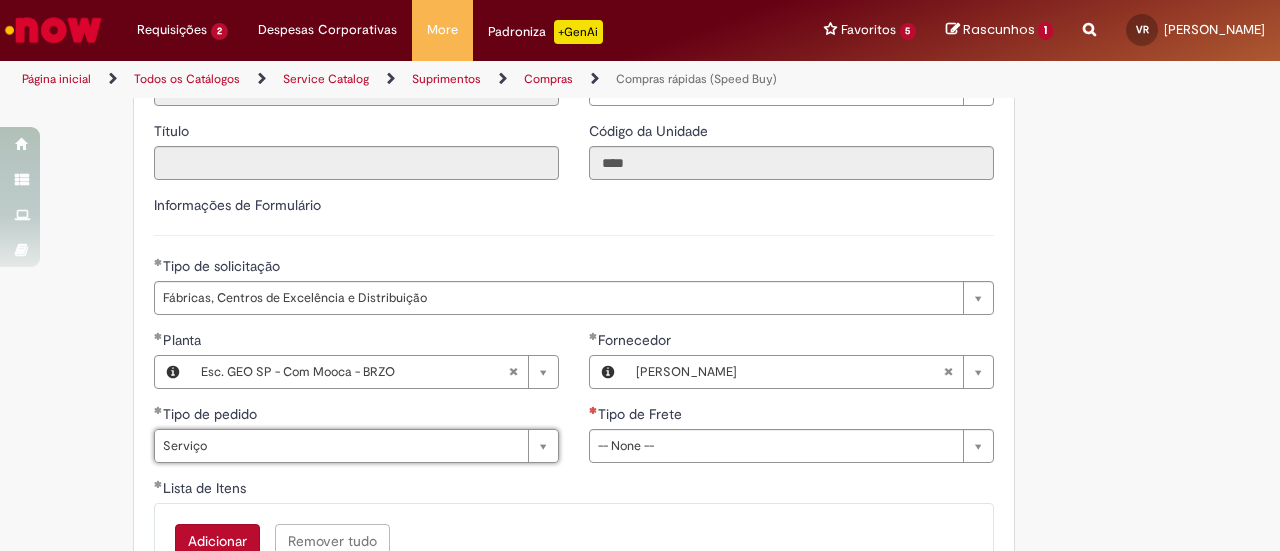 scroll, scrollTop: 0, scrollLeft: 0, axis: both 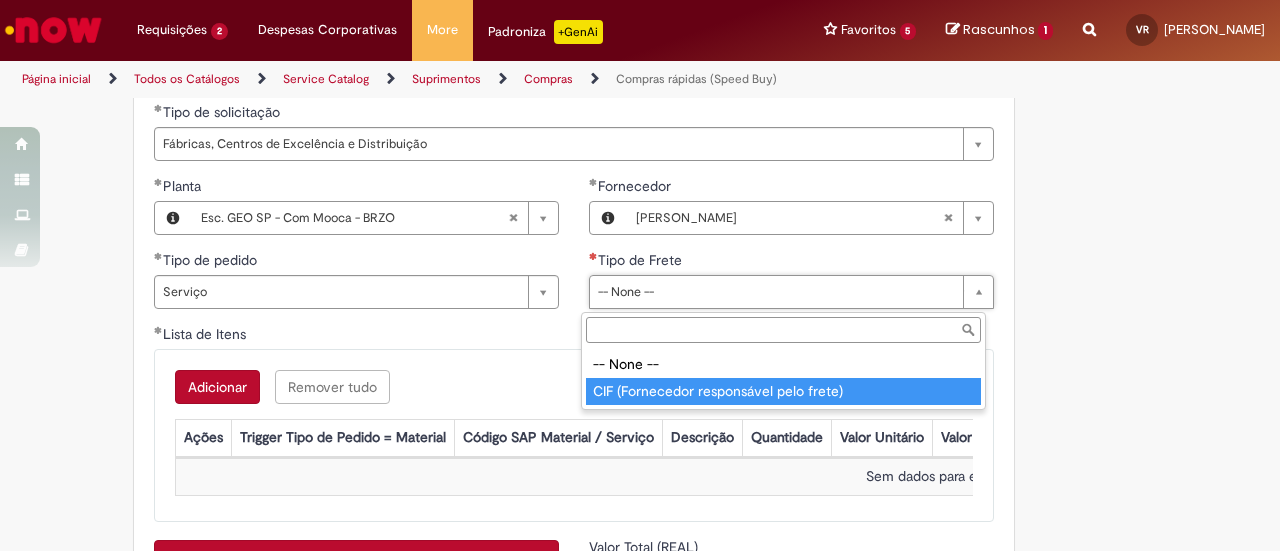 type on "**********" 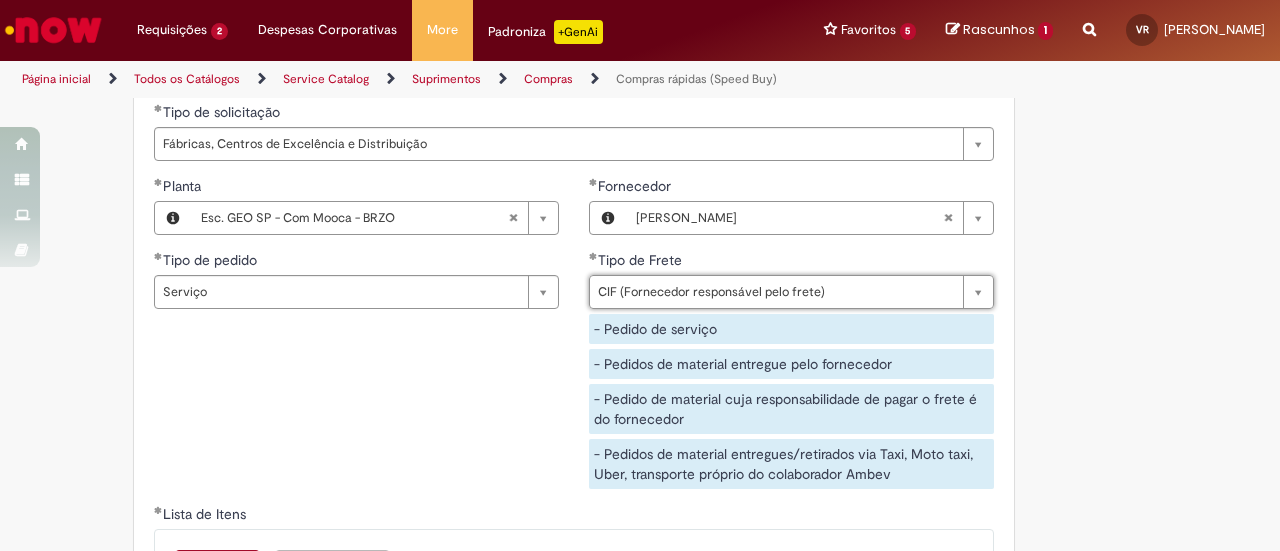 click on "Obrigatório um anexo.
Adicionar a Favoritos
Compras rápidas (Speed Buy)
Chamado destinado para a geração de pedido de compra de indiretos.
O Speed buy é a ferramenta oficial para a geração de pedidos de compra que atenda aos seguintes requisitos:
Compras de material e serviço indiretos
Compras inferiores a R$13.000 *
Compras com fornecedores nacionais
Compras de material sem contrato ativo no SAP para o centro solicitado
* Essa cota é referente ao tipo de solicitação padrão de Speed buy. Os chamados com cotas especiais podem possuir valores divergentes.
Regras de Utilização
No campo “Tipo de Solicitação” selecionar a opção correspondente a sua unidade de negócio.
Solicitação Padrão de Speed buy:
Fábricas, centros de Excelência e de Distribuição:  habilitado para todos usuários ambev
Ativos   de TI:" at bounding box center [640, -796] 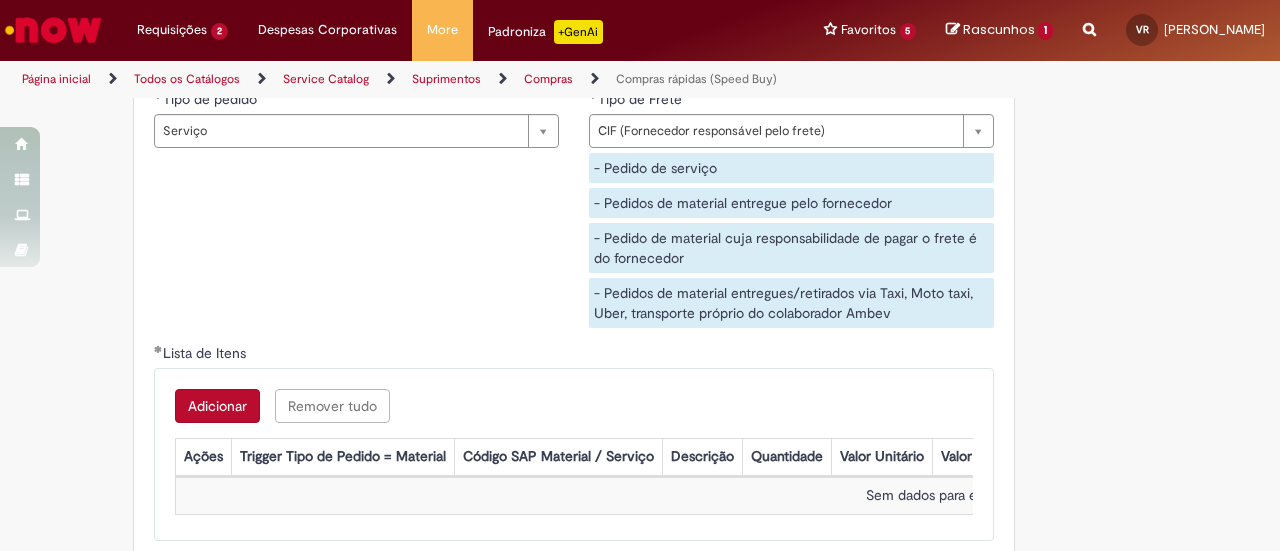 scroll, scrollTop: 3121, scrollLeft: 0, axis: vertical 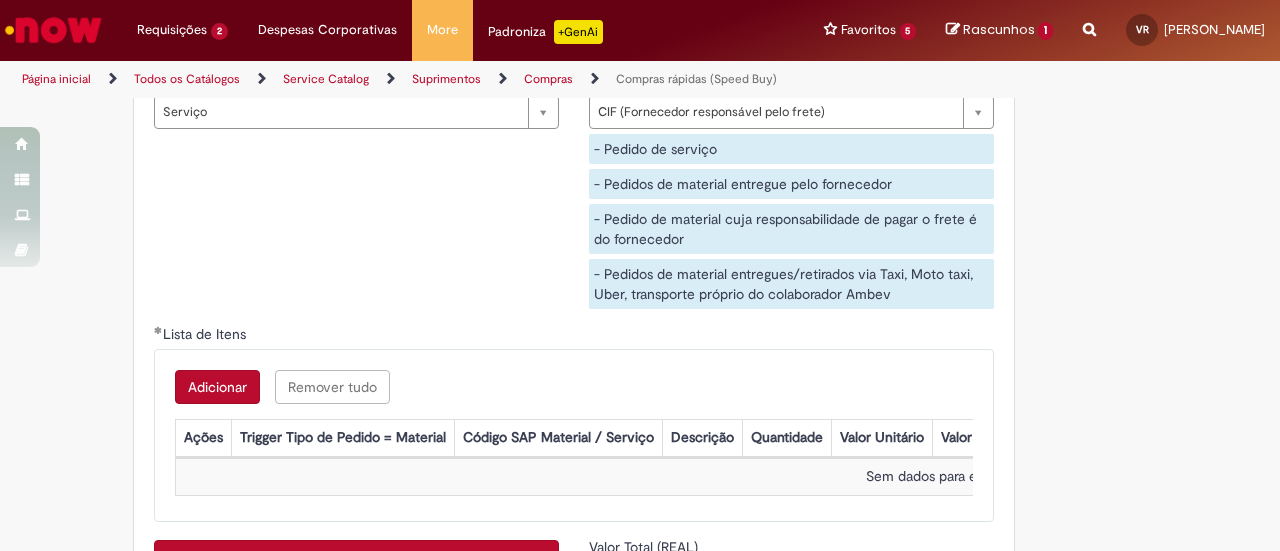 click on "Adicionar" at bounding box center [217, 387] 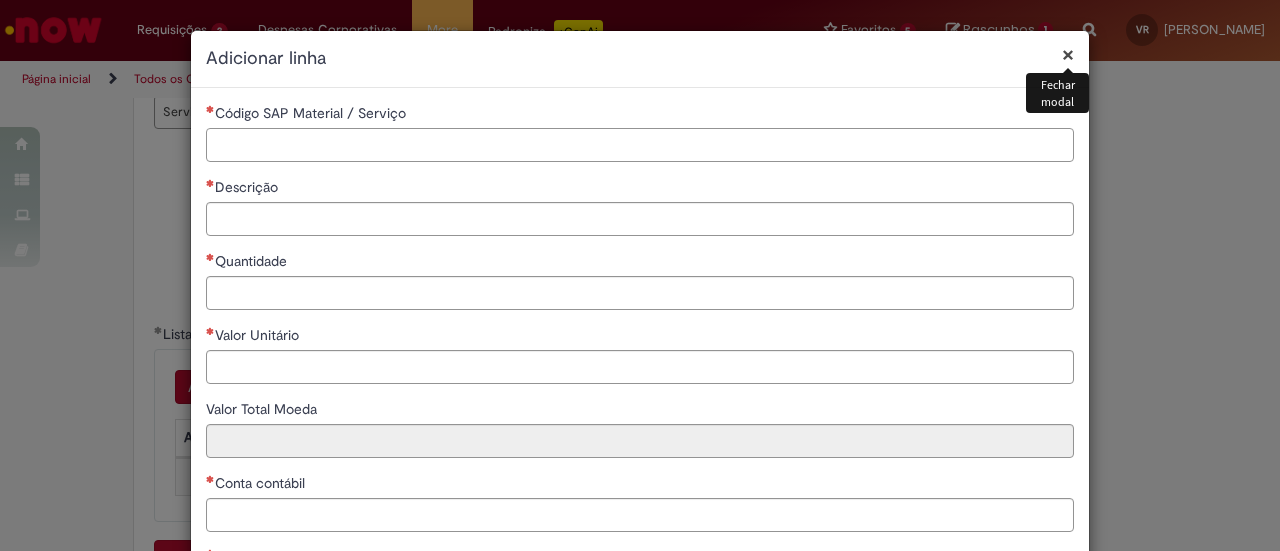 click on "Código SAP Material / Serviço" at bounding box center (640, 145) 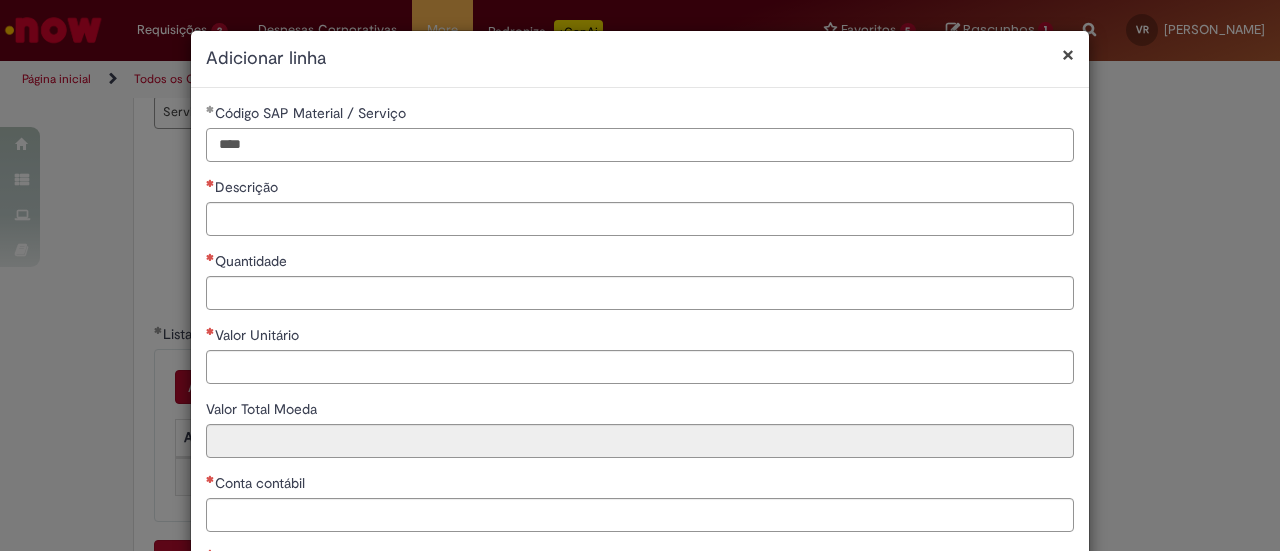 type on "****" 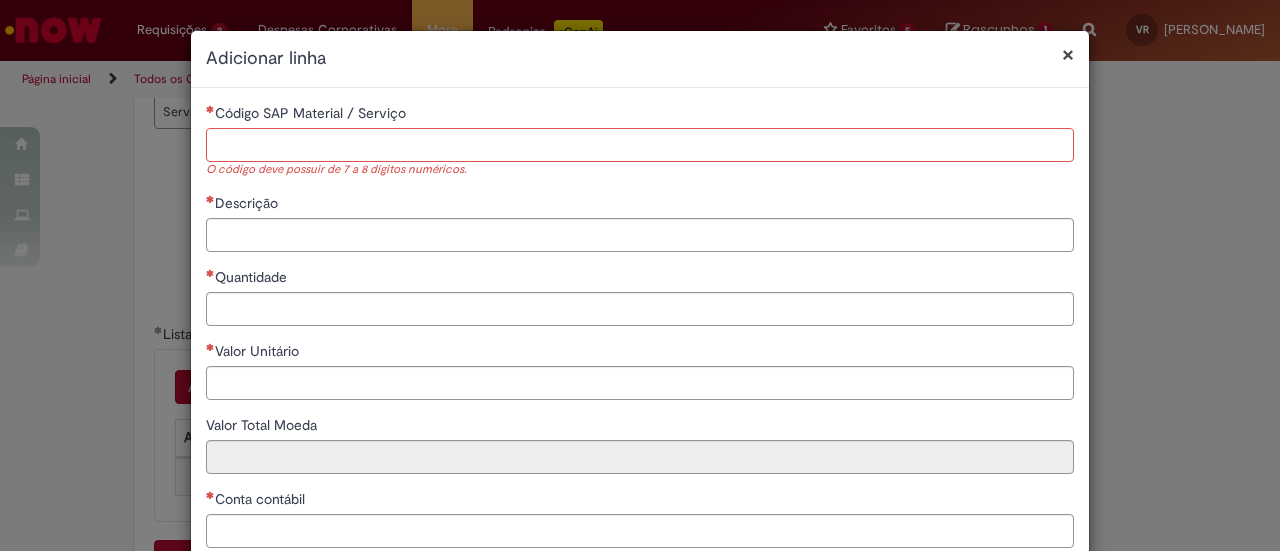 click on "Código SAP Material / Serviço" at bounding box center [640, 145] 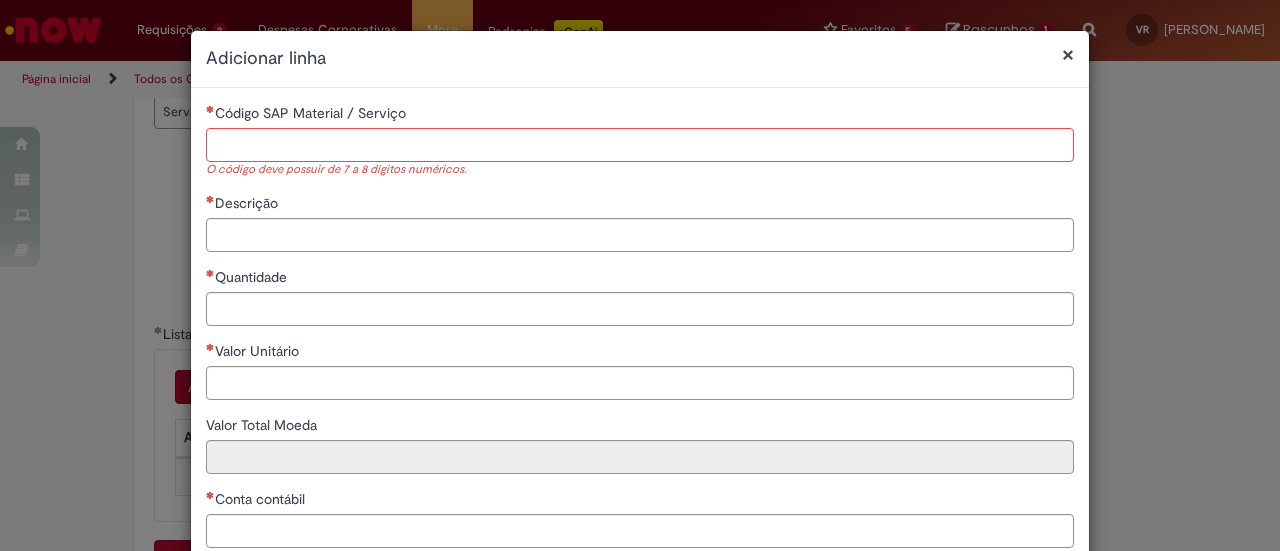 drag, startPoint x: 872, startPoint y: 56, endPoint x: 877, endPoint y: 25, distance: 31.400637 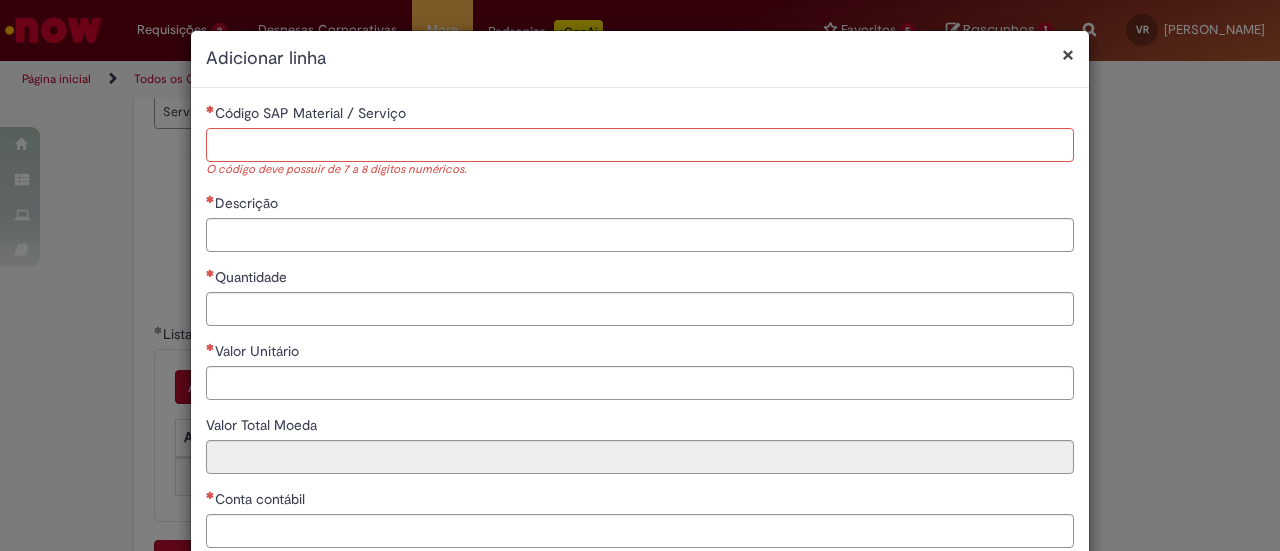 click on "Código SAP Material / Serviço" at bounding box center [640, 145] 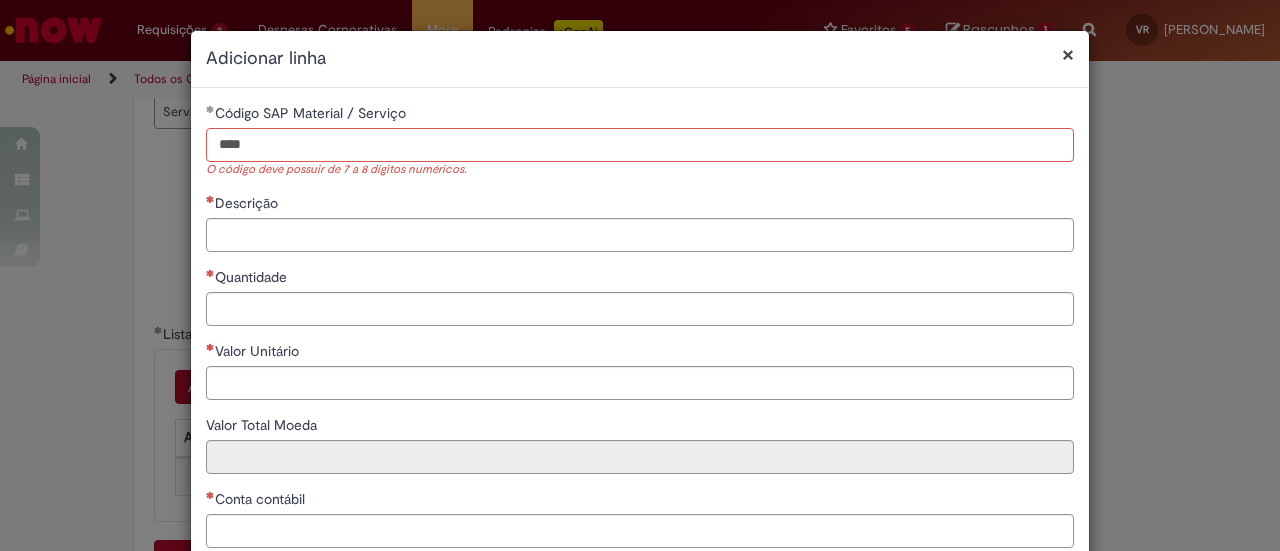 type on "****" 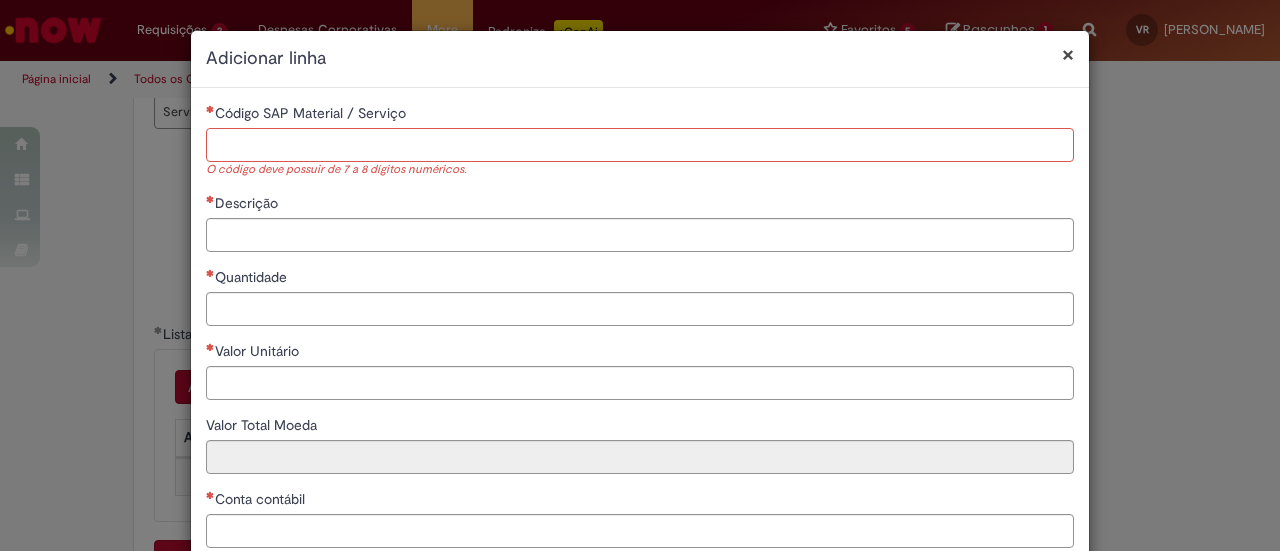drag, startPoint x: 225, startPoint y: 151, endPoint x: 236, endPoint y: 139, distance: 16.27882 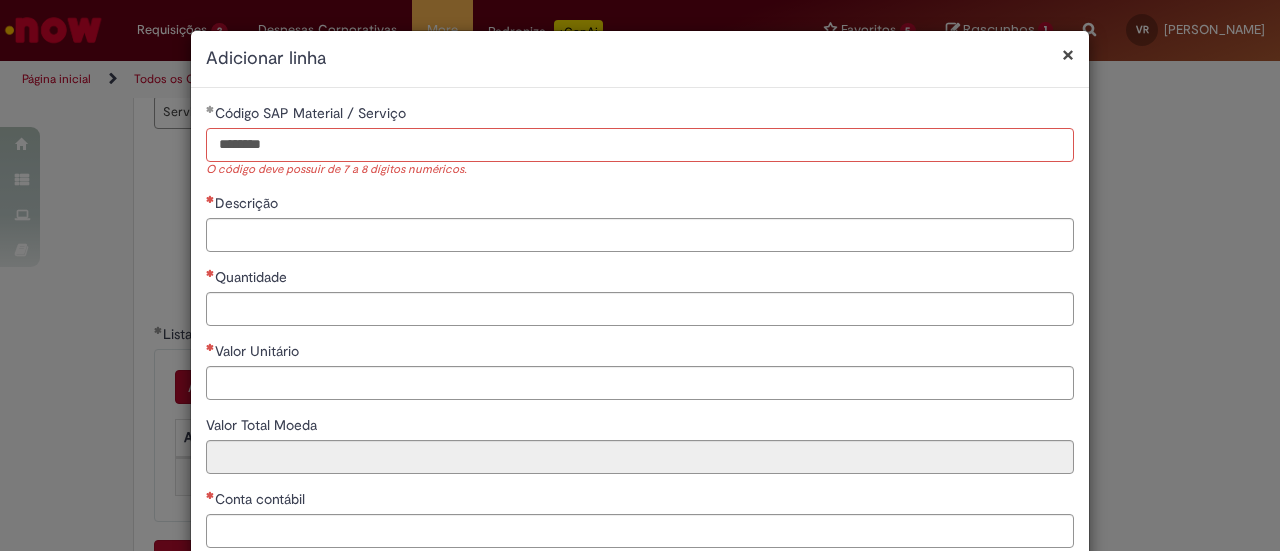 type on "********" 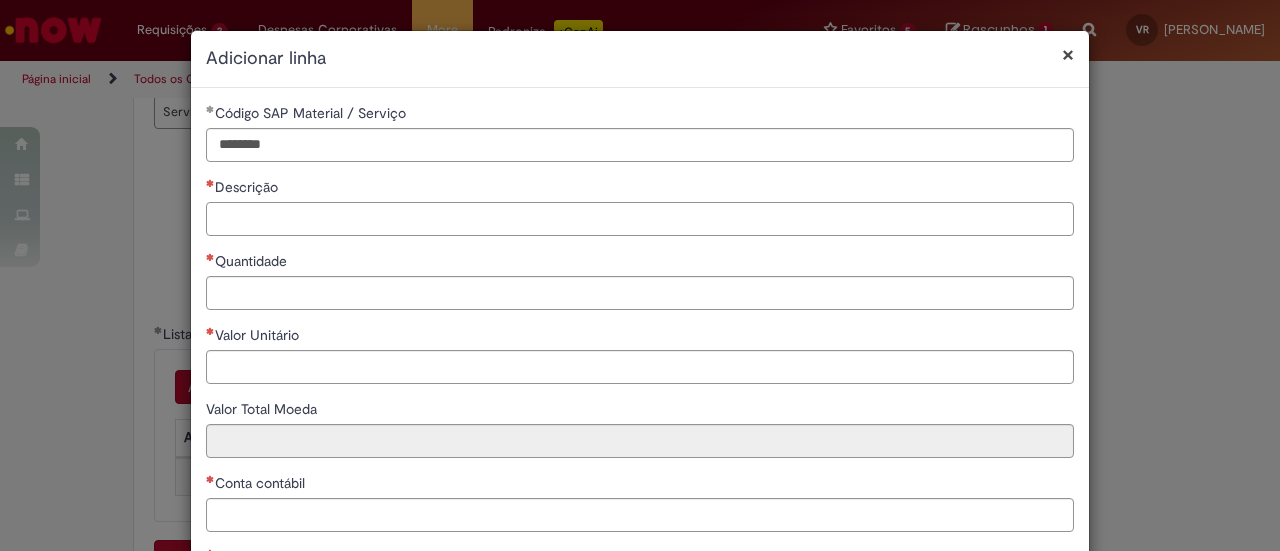 click on "Descrição" at bounding box center [640, 219] 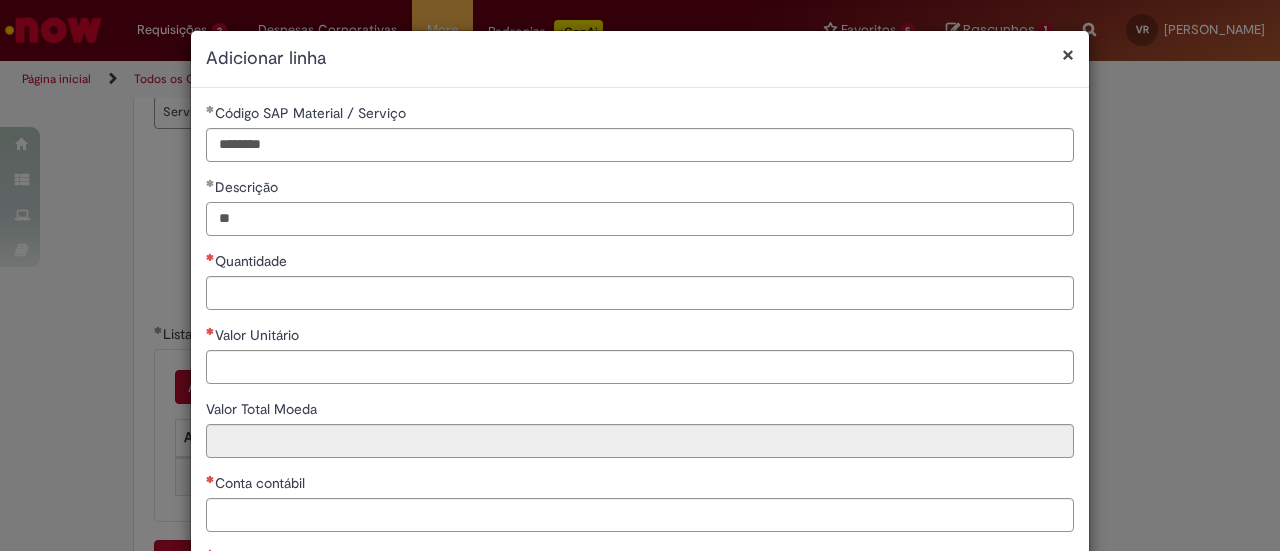 type on "*" 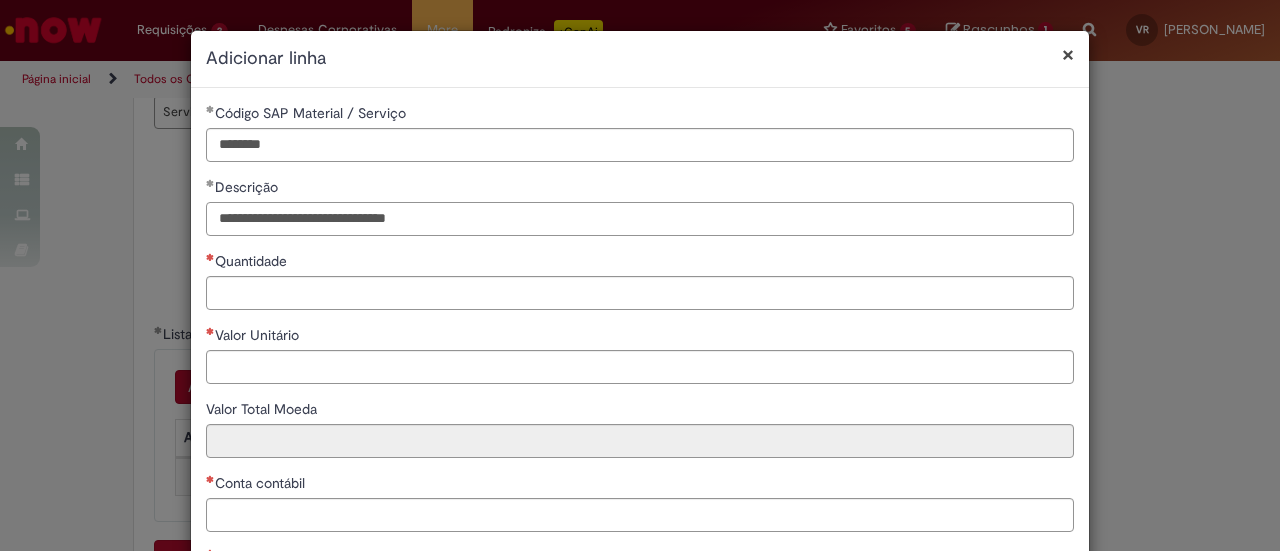 type on "**********" 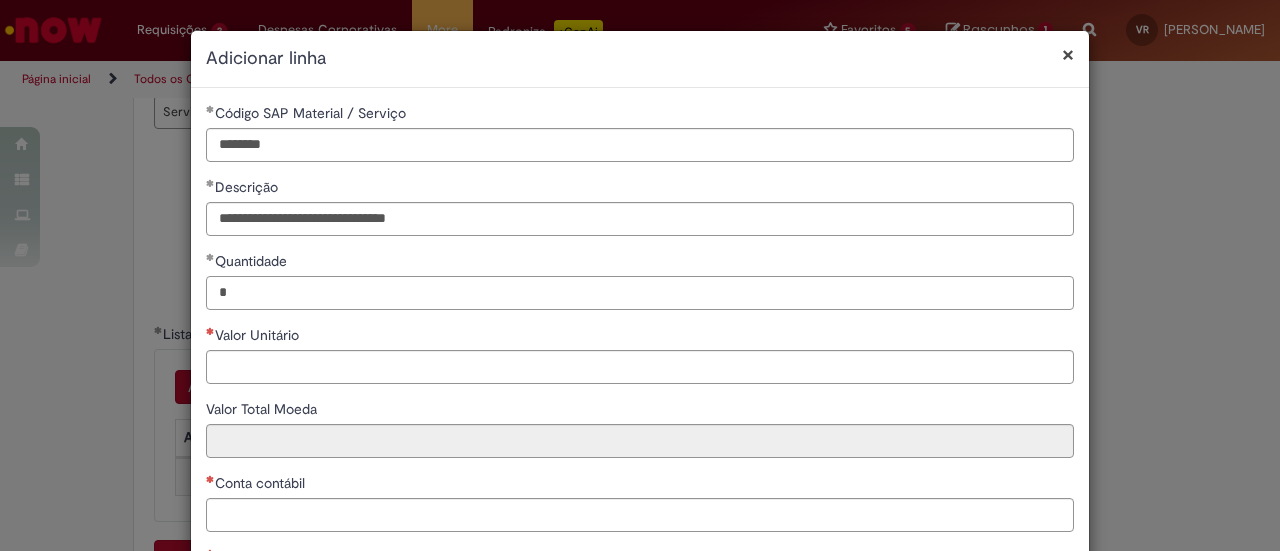type on "*" 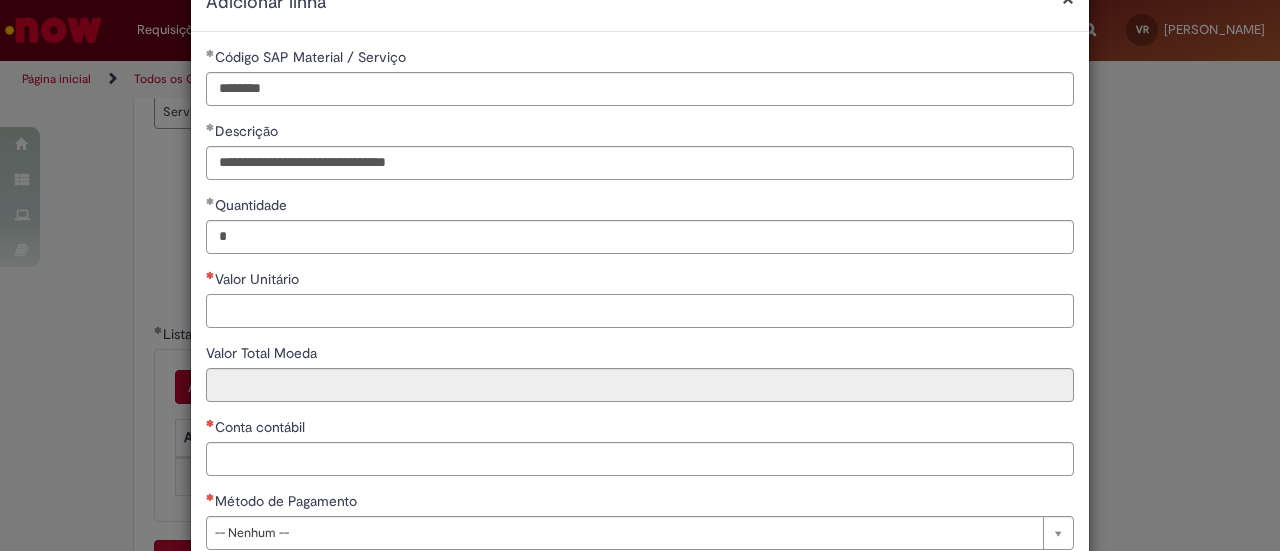 scroll, scrollTop: 100, scrollLeft: 0, axis: vertical 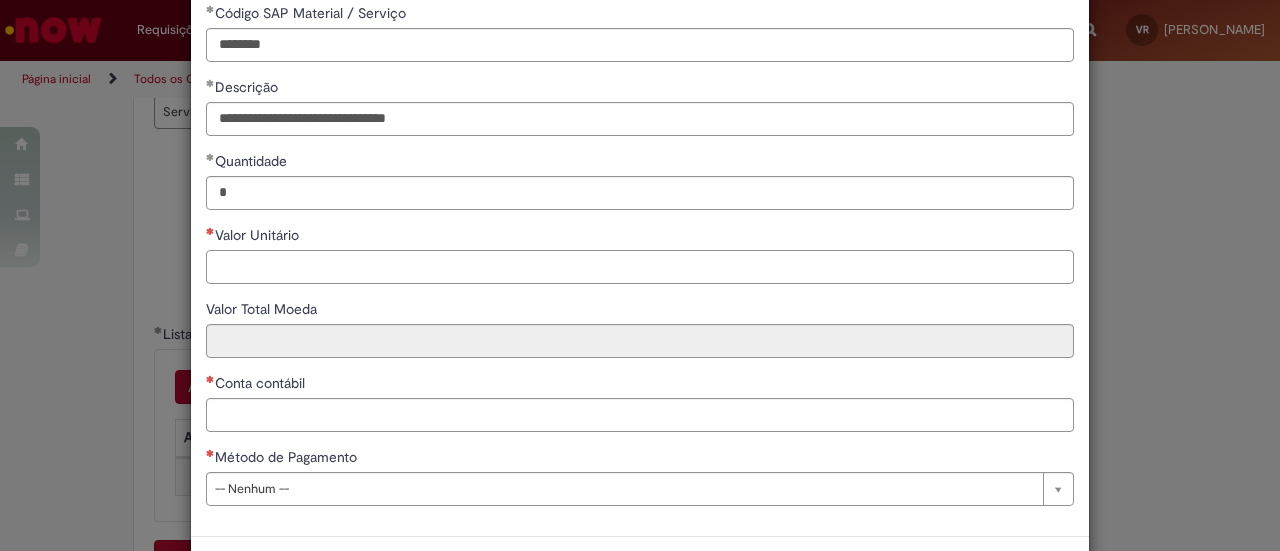 click on "Valor Unitário" at bounding box center (640, 267) 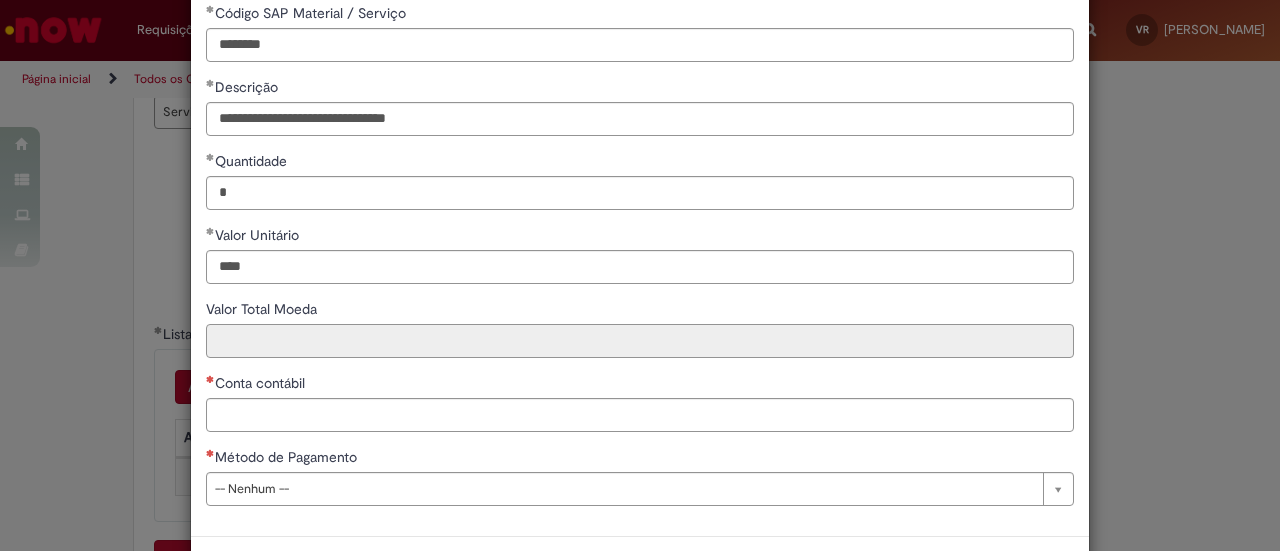 type on "********" 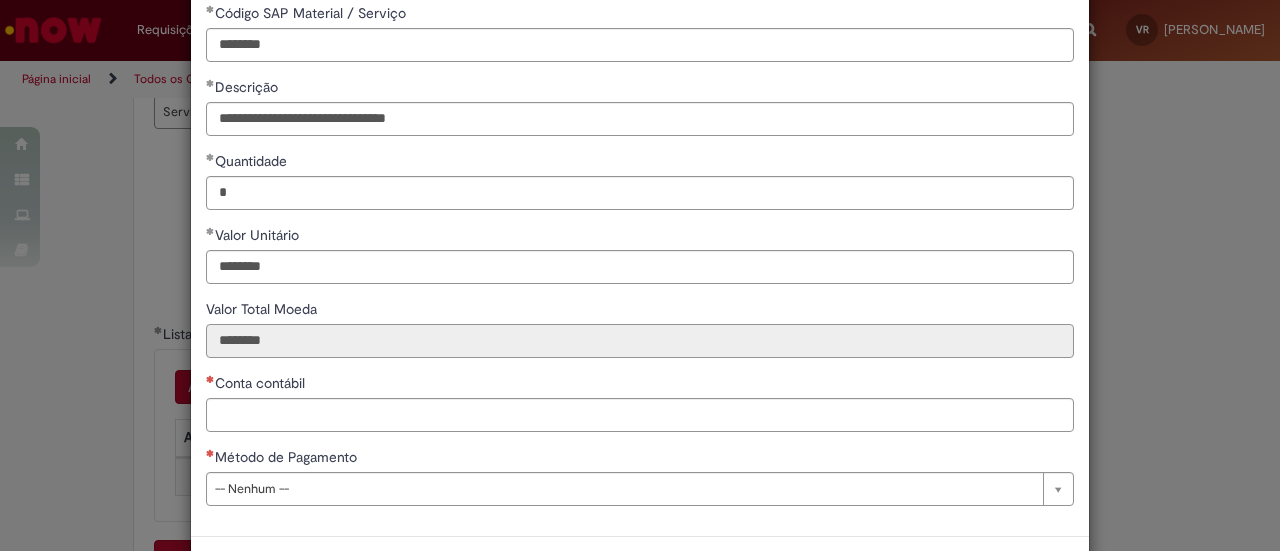 click on "********" at bounding box center (640, 341) 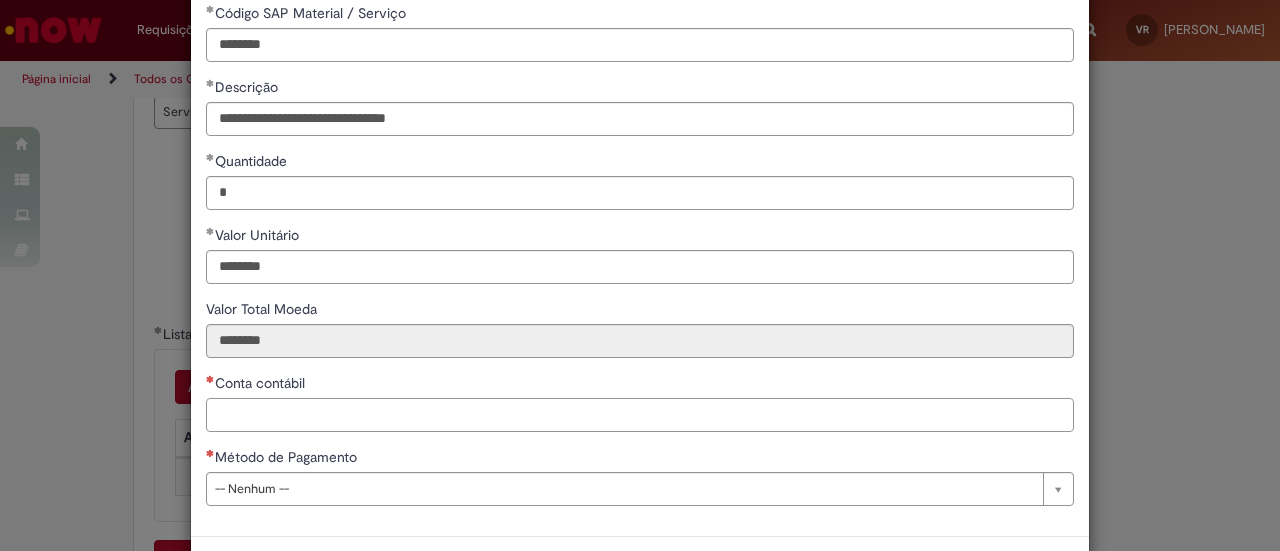 click on "Conta contábil" at bounding box center [640, 415] 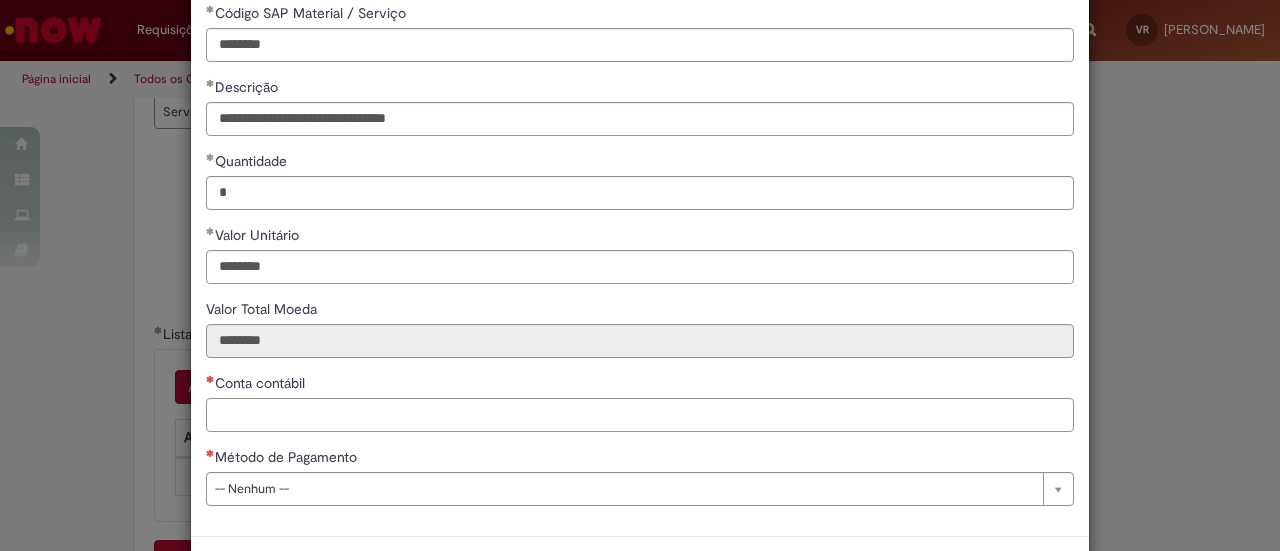 click on "Conta contábil" at bounding box center (640, 415) 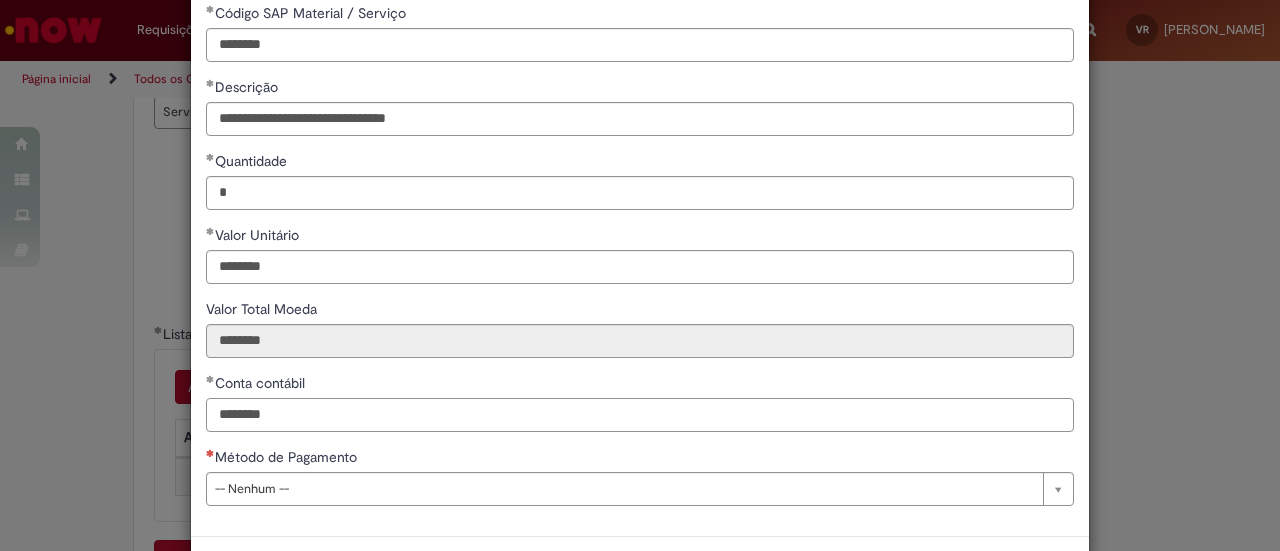 type on "********" 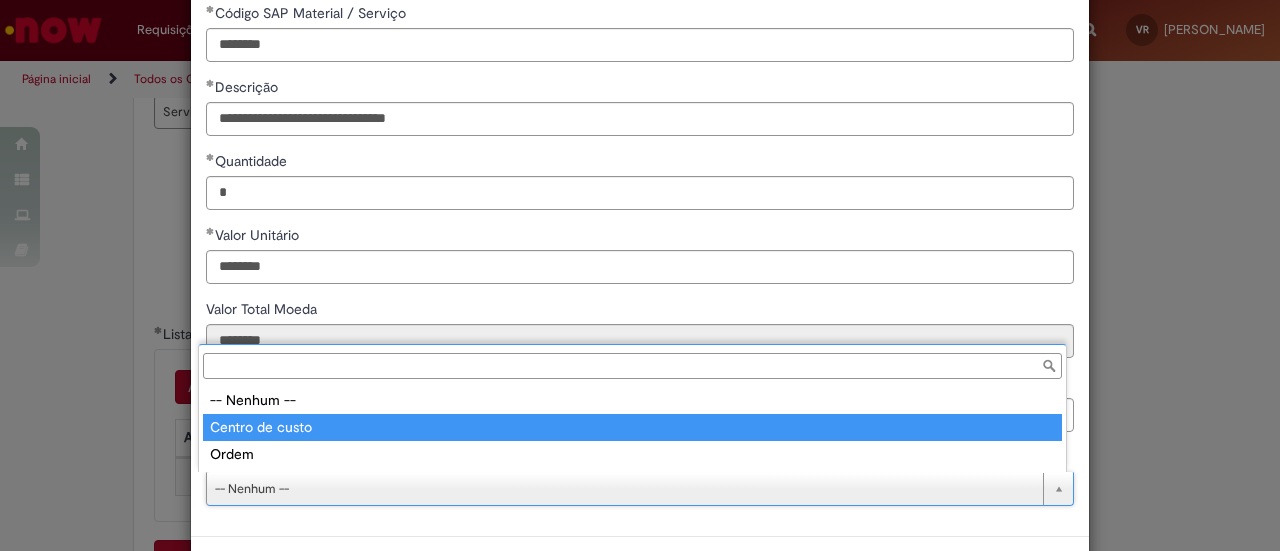 type on "**********" 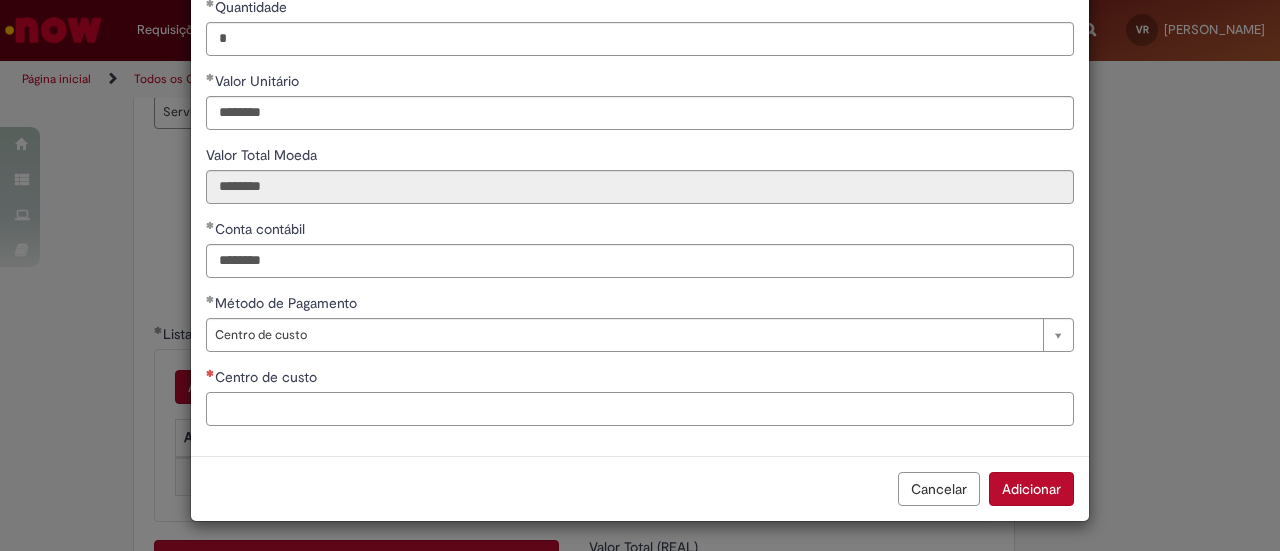 click on "Centro de custo" at bounding box center [640, 409] 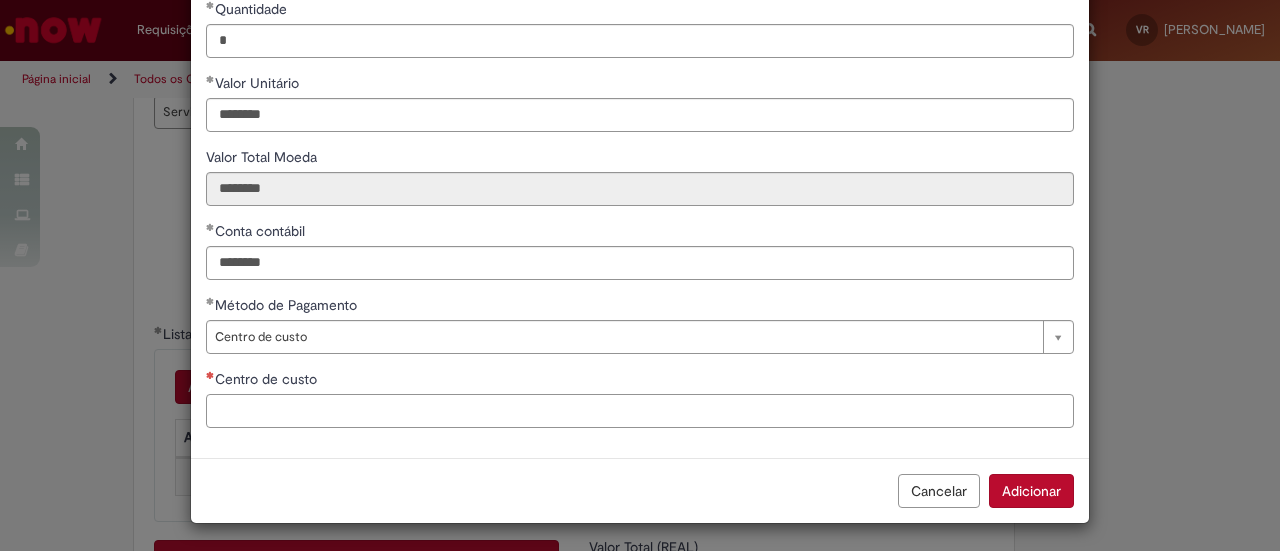 click on "Centro de custo" at bounding box center (640, 411) 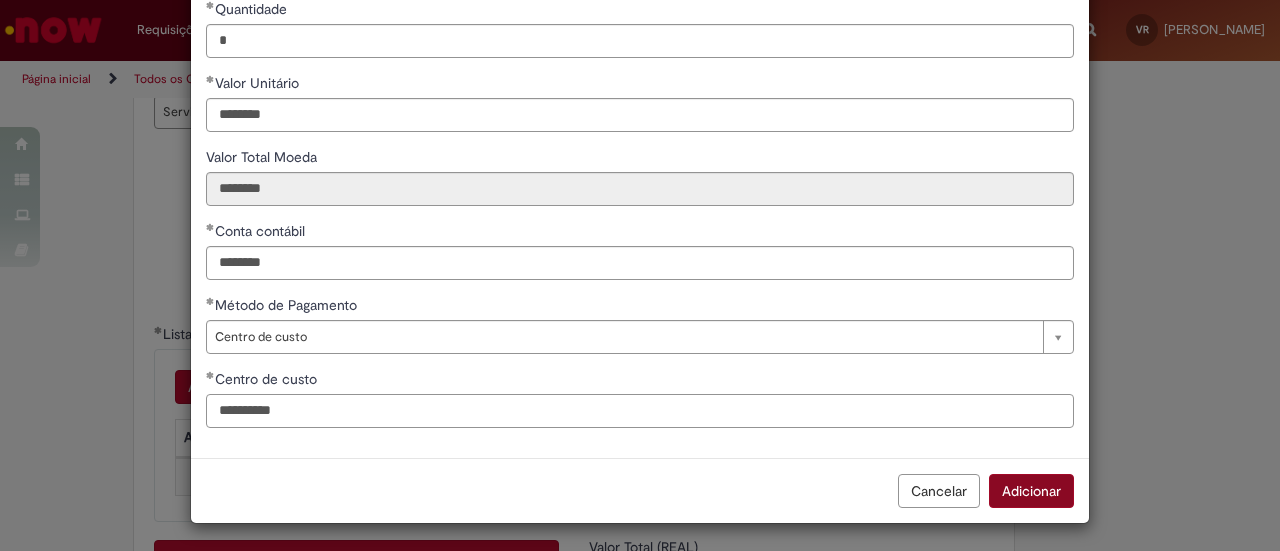 type on "**********" 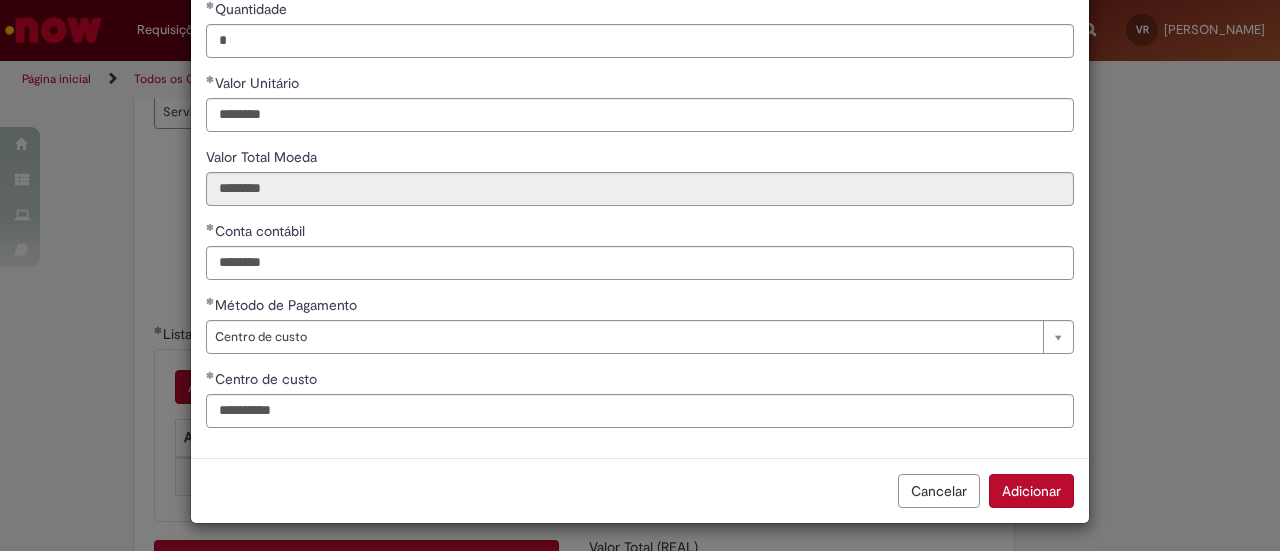 click on "Adicionar" at bounding box center (1031, 491) 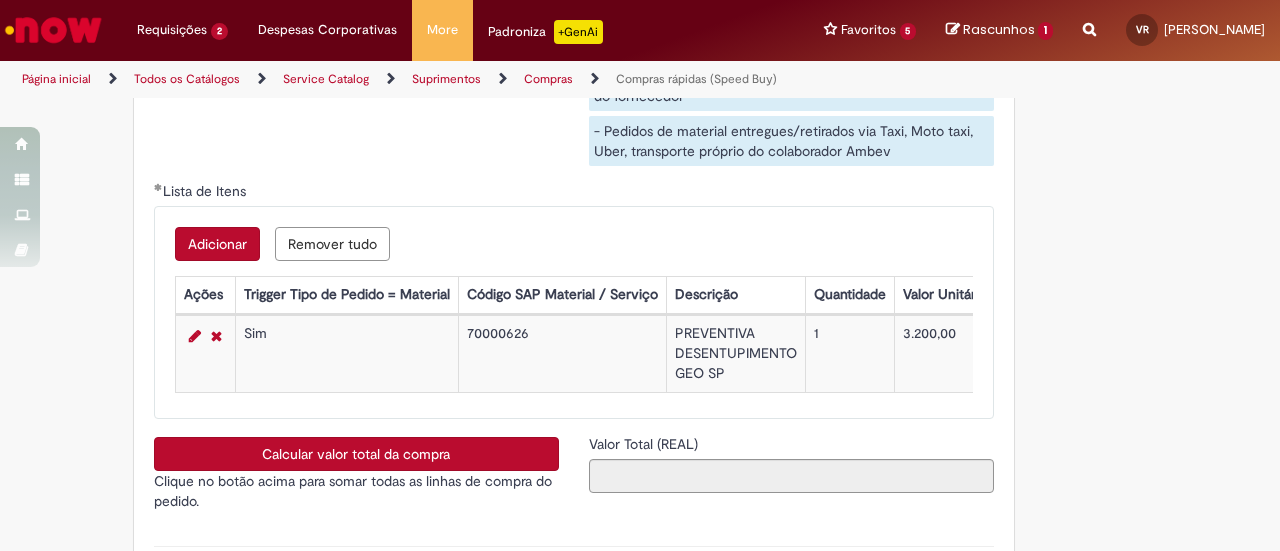 scroll, scrollTop: 3257, scrollLeft: 0, axis: vertical 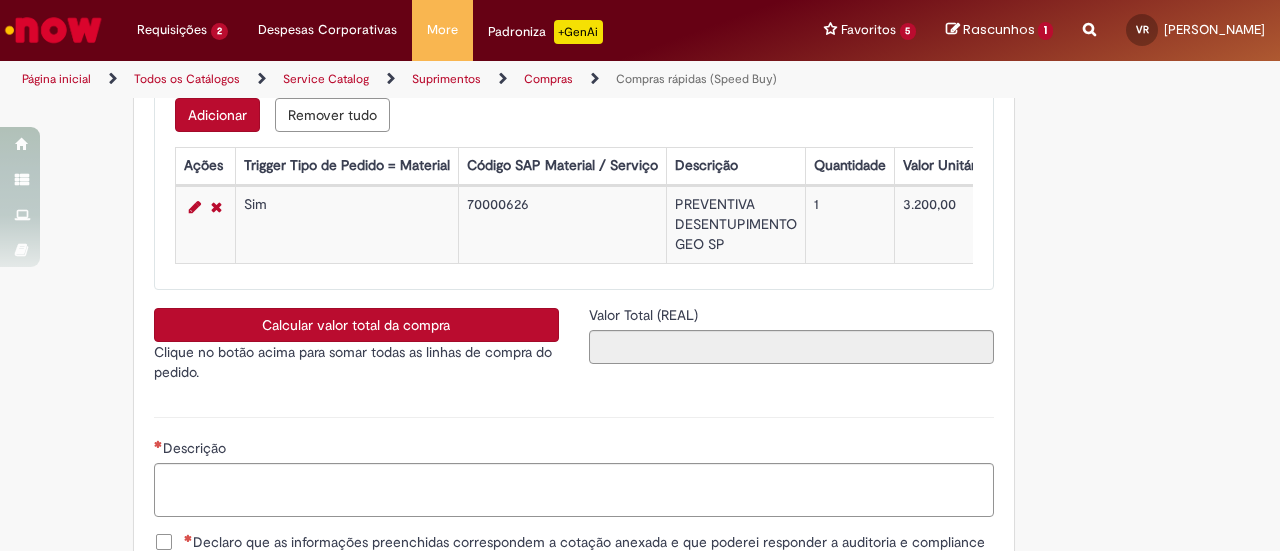 click on "Calcular valor total da compra" at bounding box center (356, 325) 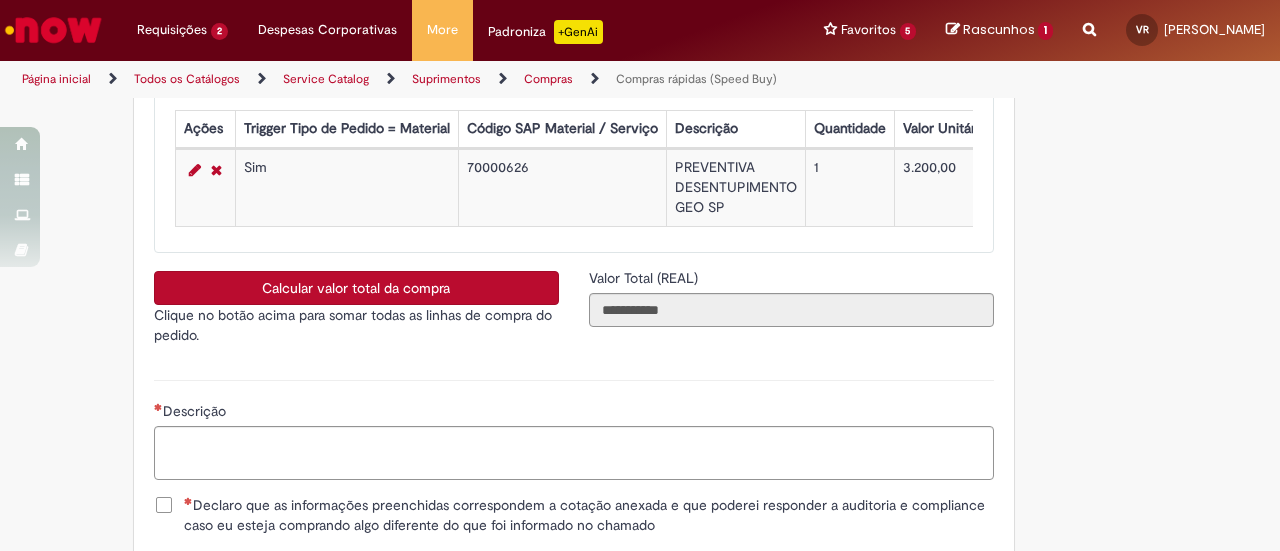 scroll, scrollTop: 3469, scrollLeft: 0, axis: vertical 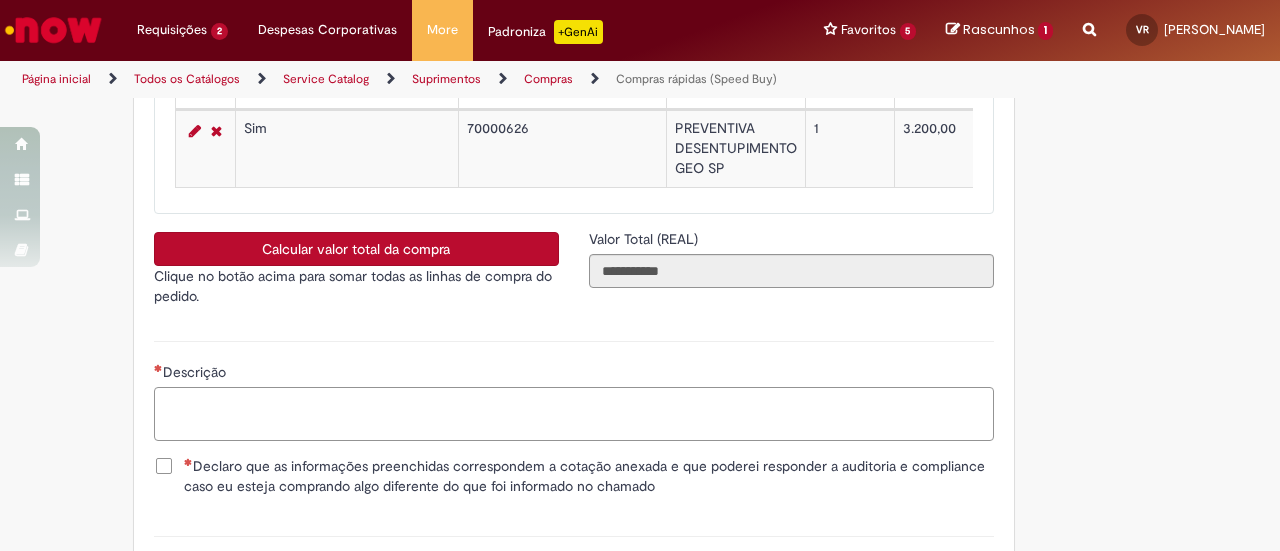 click on "Descrição" at bounding box center [574, 413] 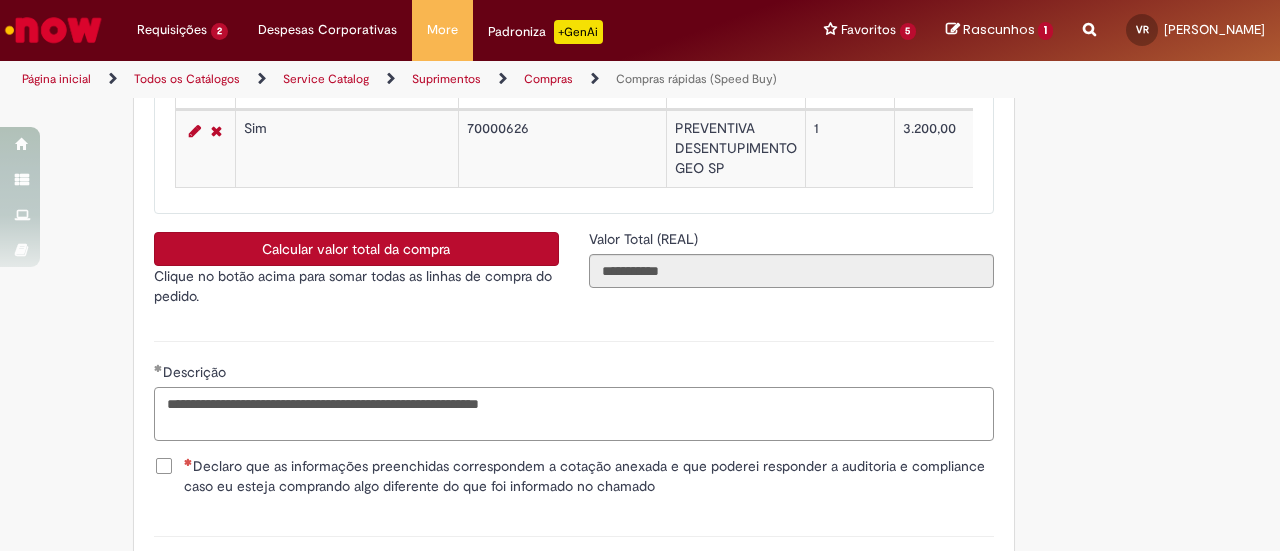 type on "**********" 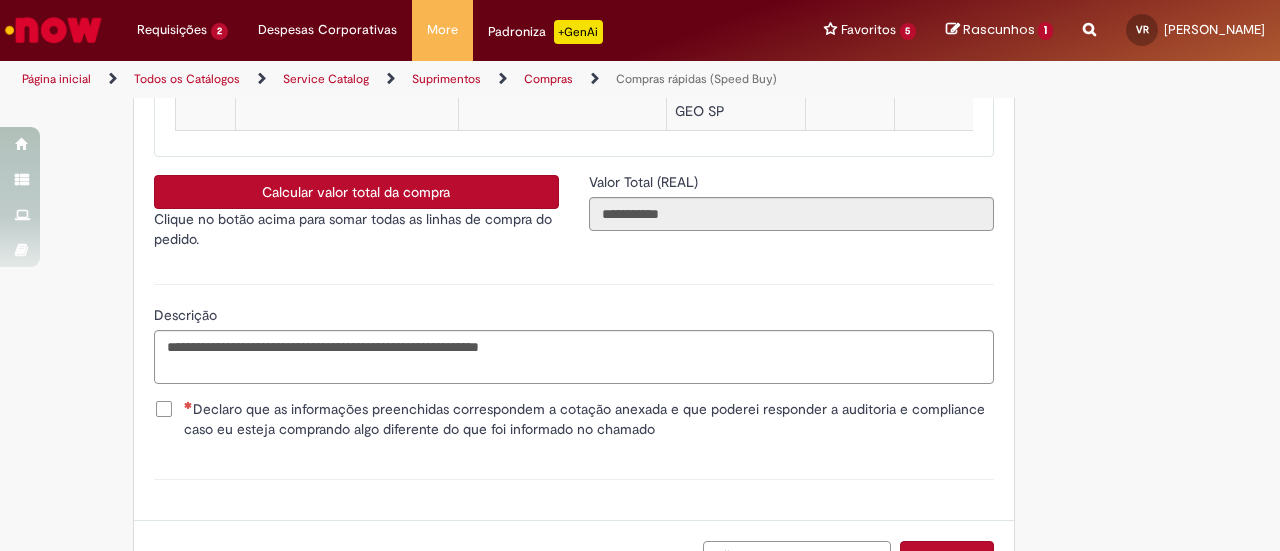 scroll, scrollTop: 3552, scrollLeft: 0, axis: vertical 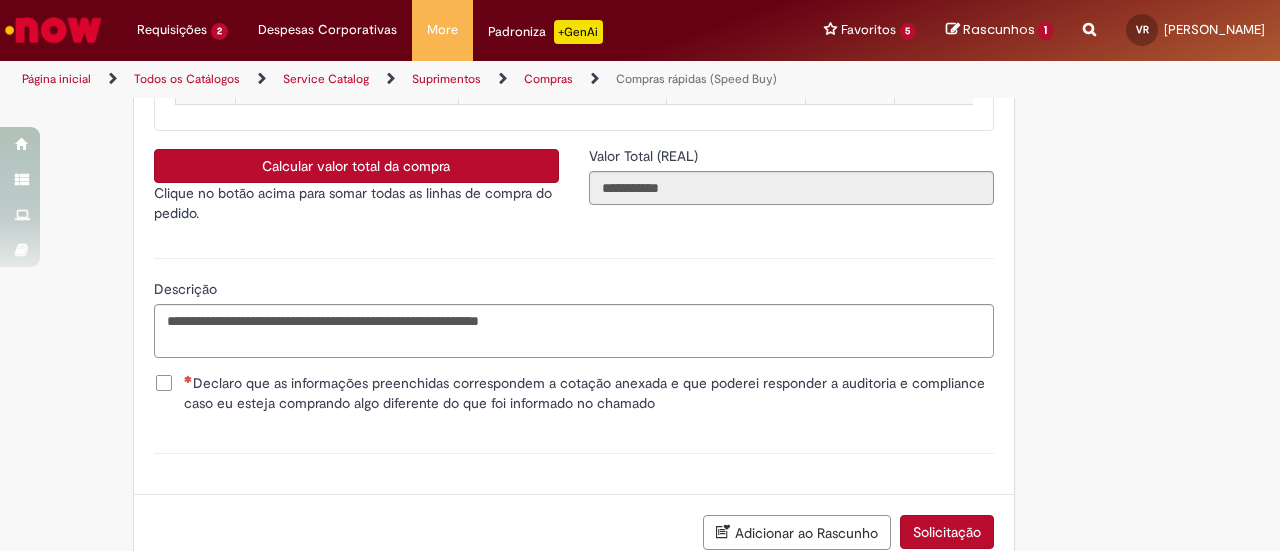 click on "Declaro que as informações preenchidas correspondem a cotação anexada e que poderei responder a auditoria e compliance caso eu esteja comprando algo diferente do que foi informado no chamado" at bounding box center [574, 393] 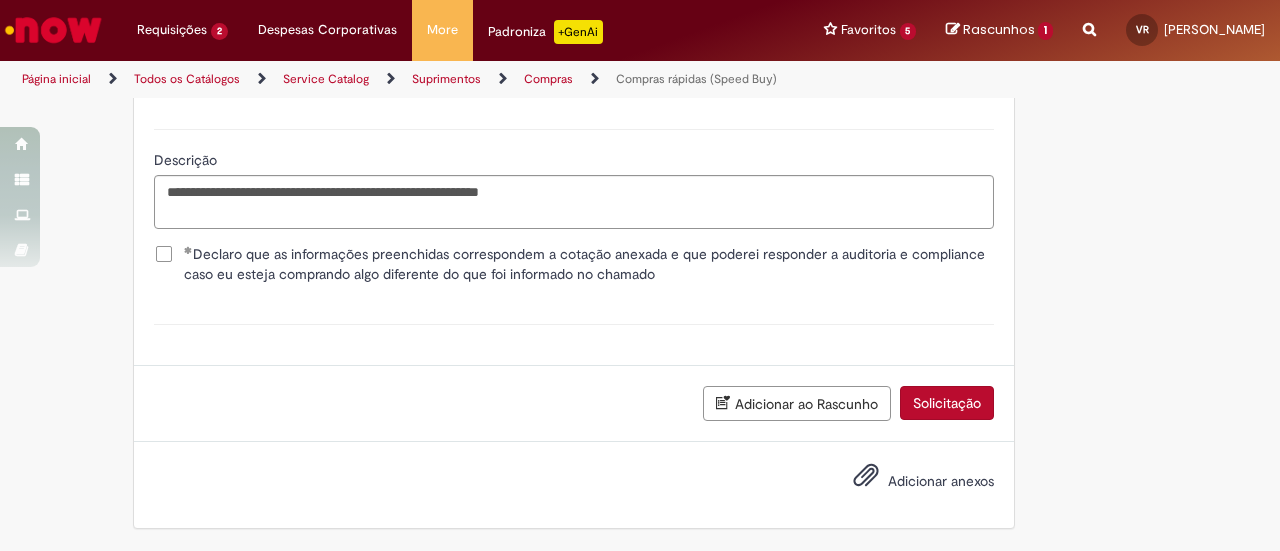 scroll, scrollTop: 3697, scrollLeft: 0, axis: vertical 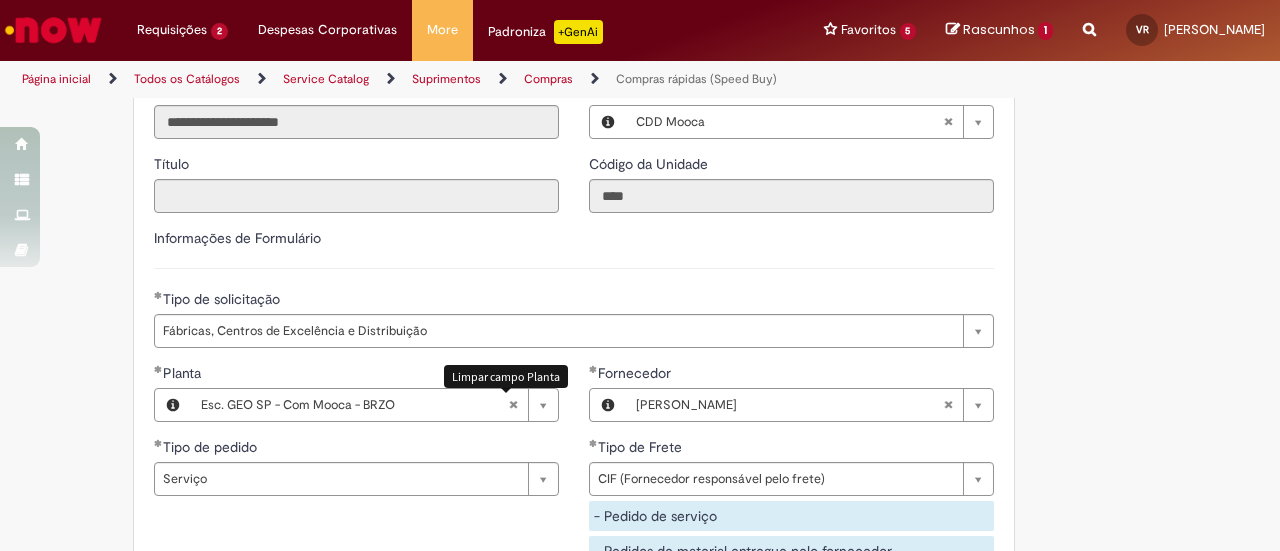 click at bounding box center (513, 405) 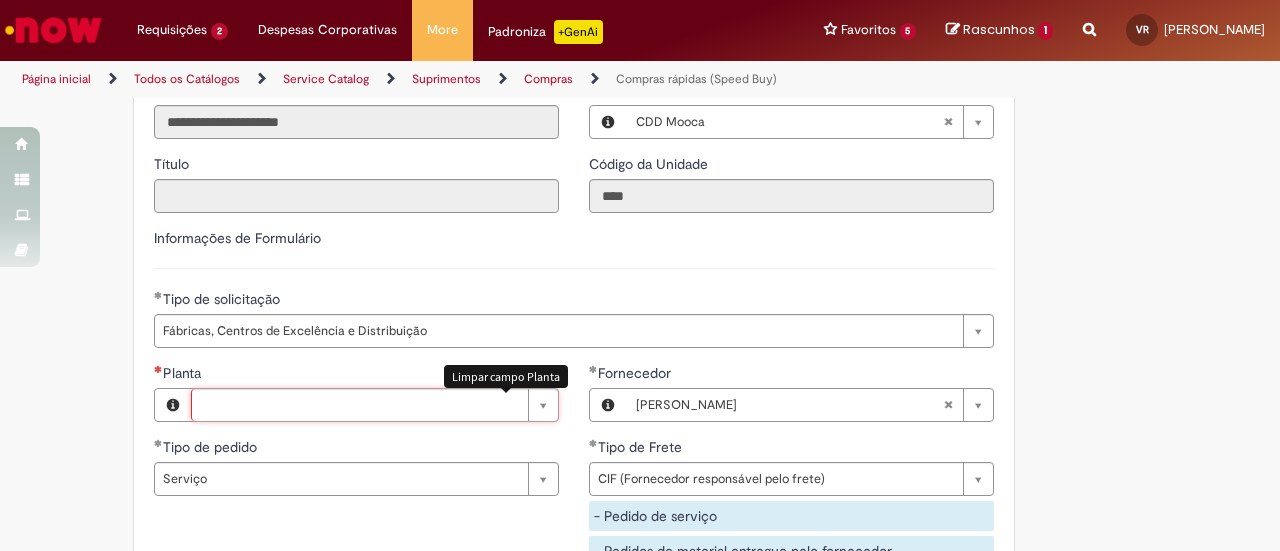 scroll, scrollTop: 0, scrollLeft: 0, axis: both 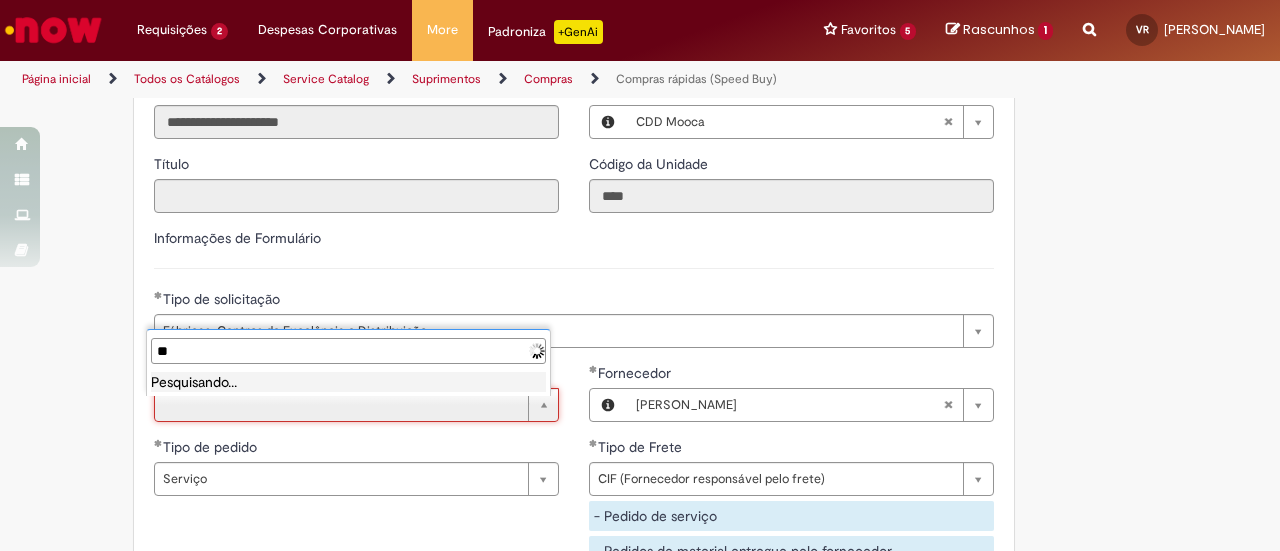 type on "*" 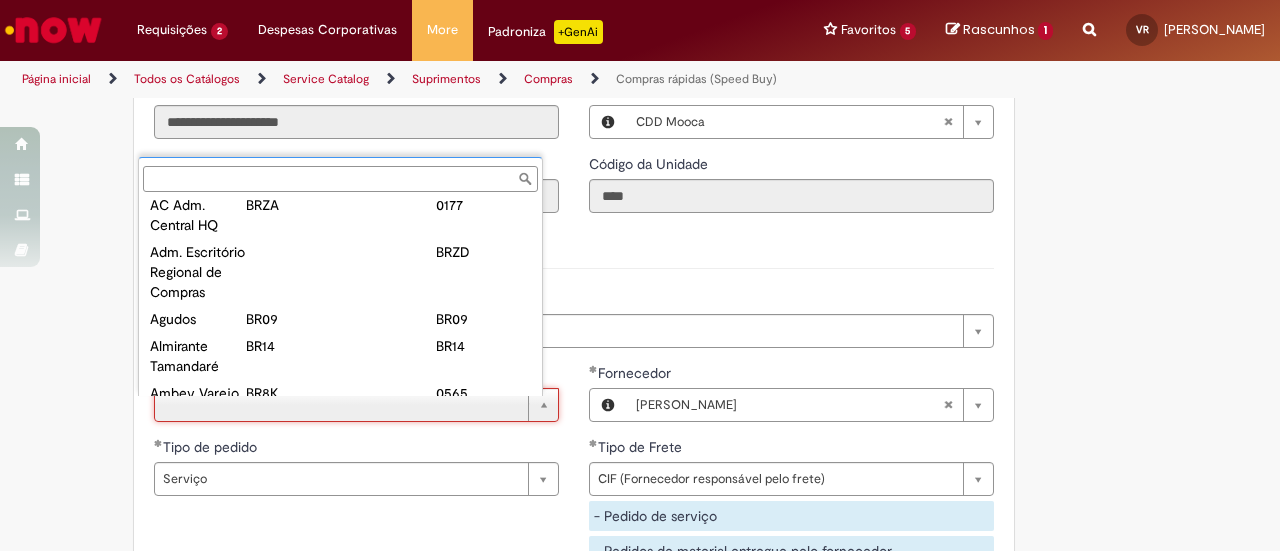 scroll, scrollTop: 0, scrollLeft: 0, axis: both 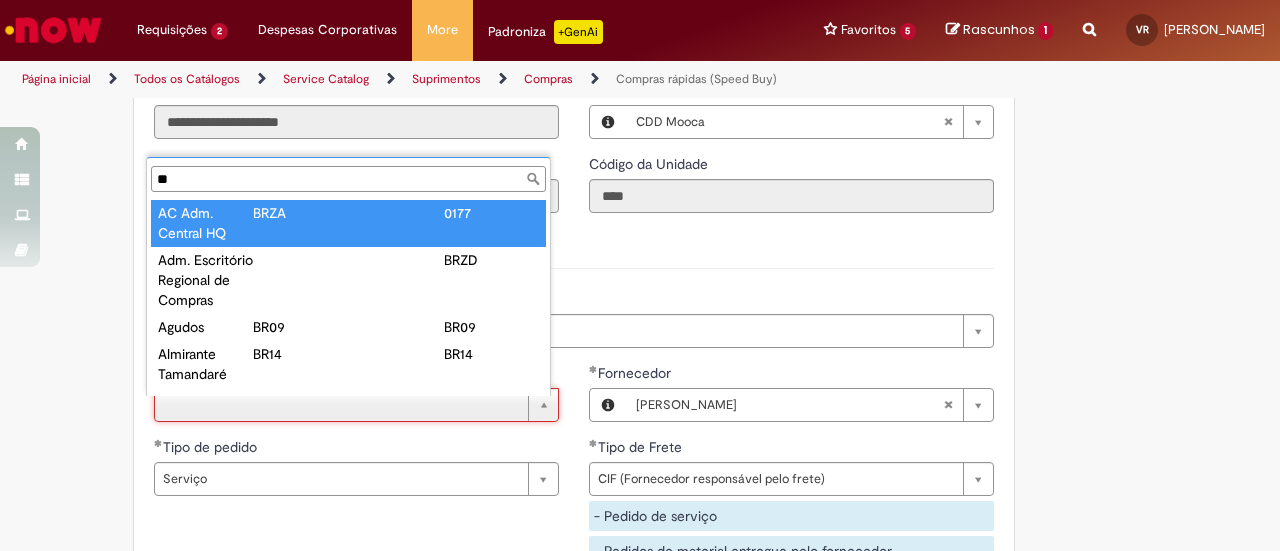 type on "*" 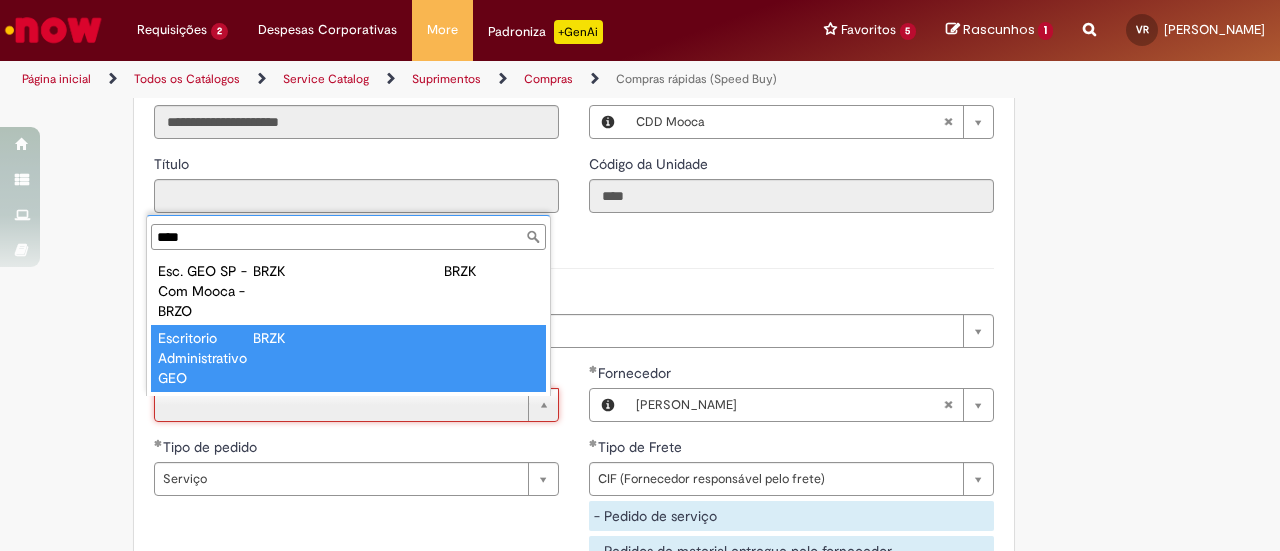 type on "****" 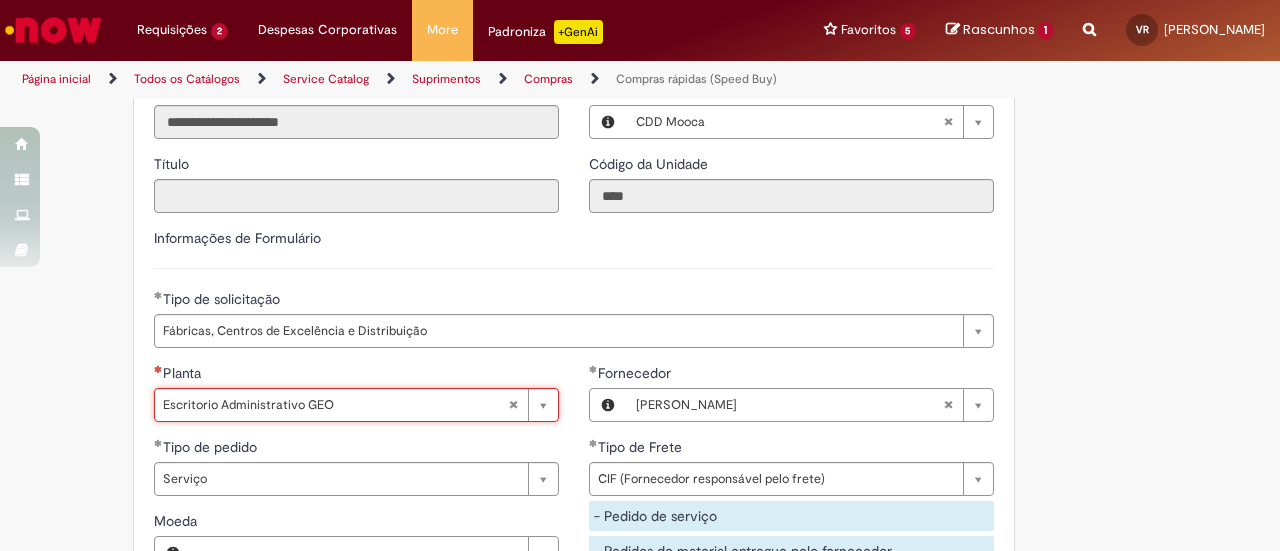type on "**********" 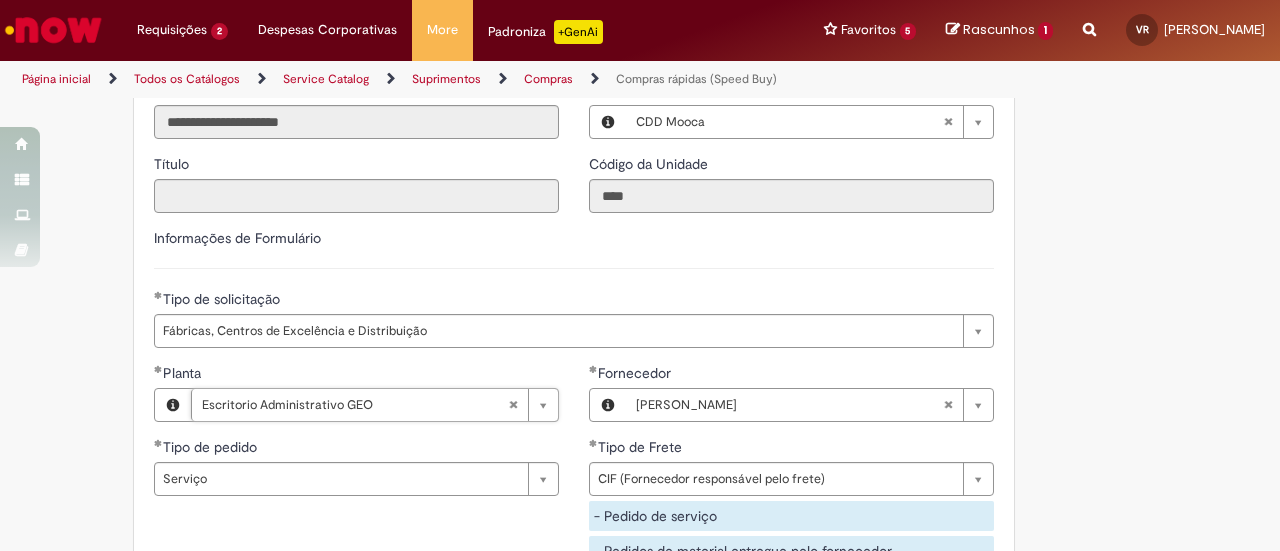 type 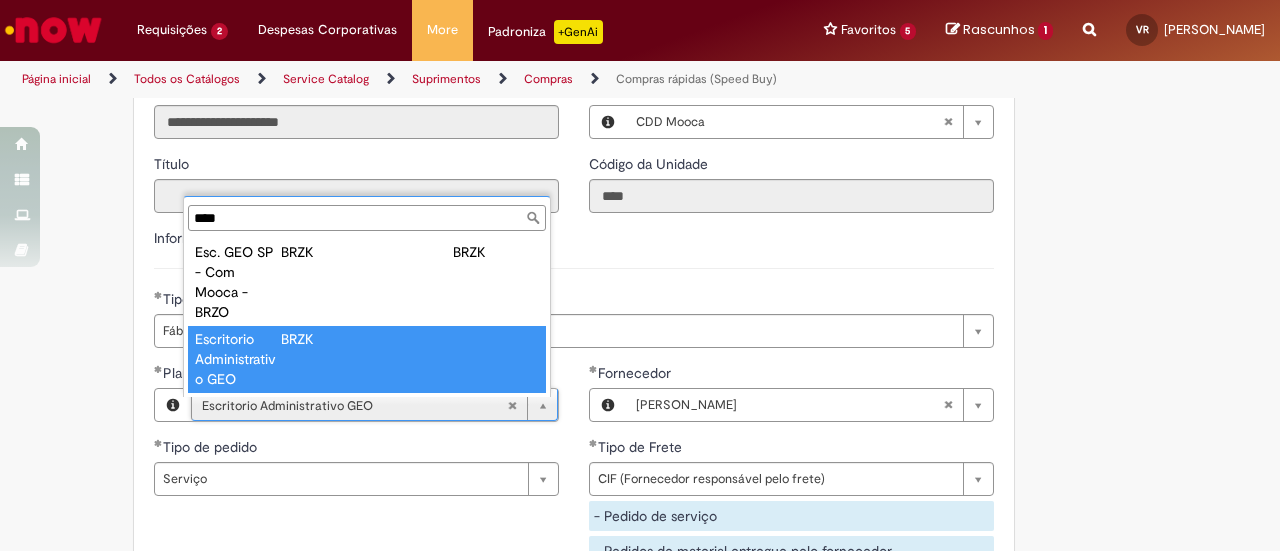 type on "****" 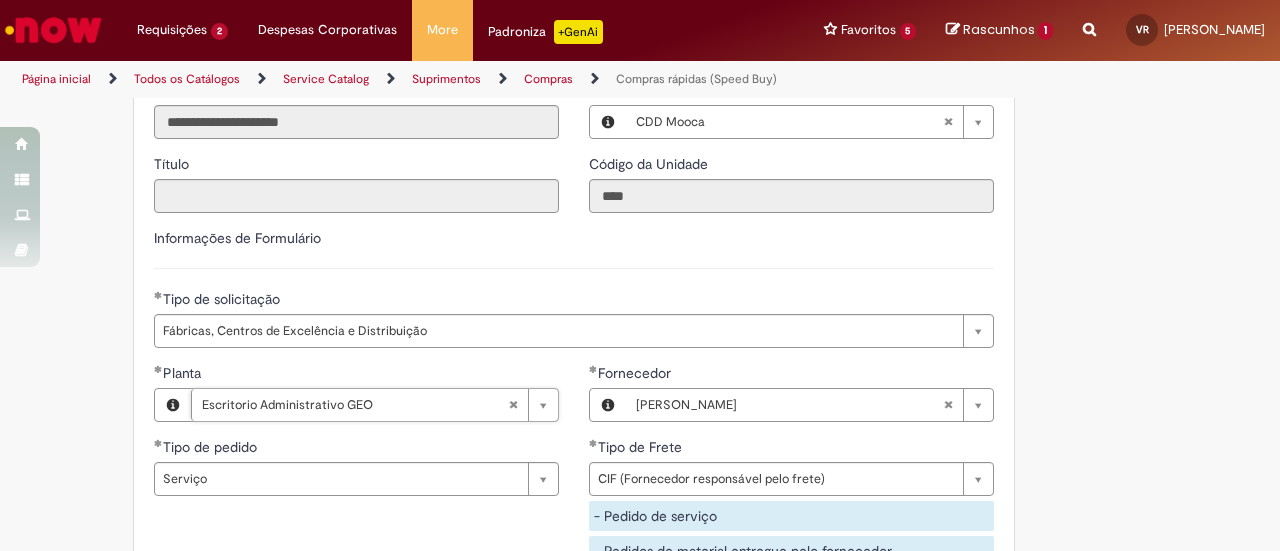 scroll, scrollTop: 0, scrollLeft: 184, axis: horizontal 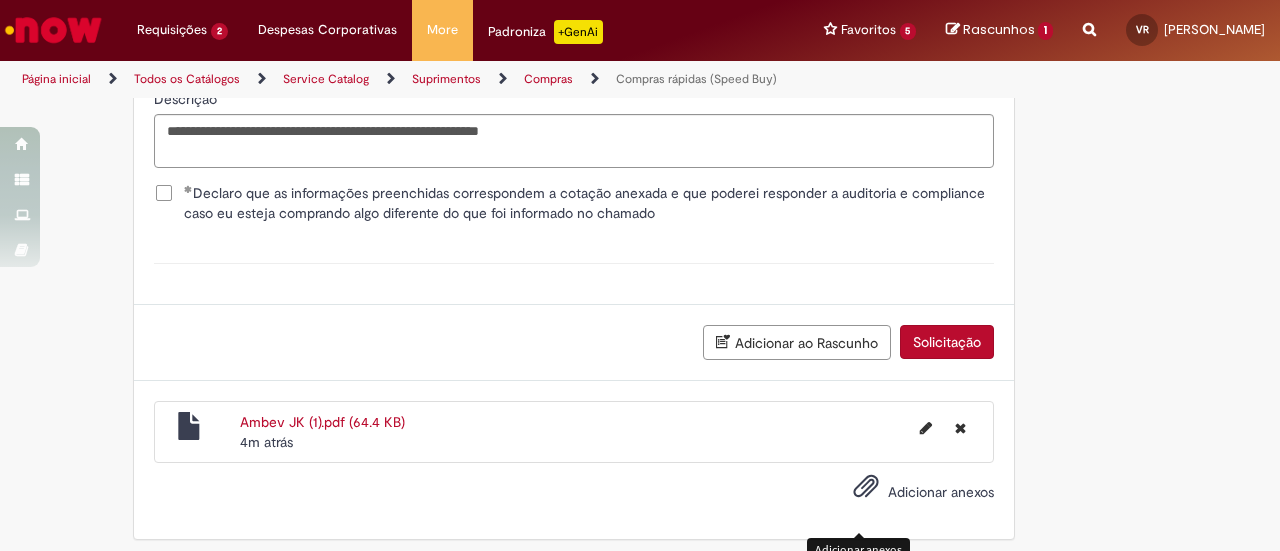 click at bounding box center [866, 487] 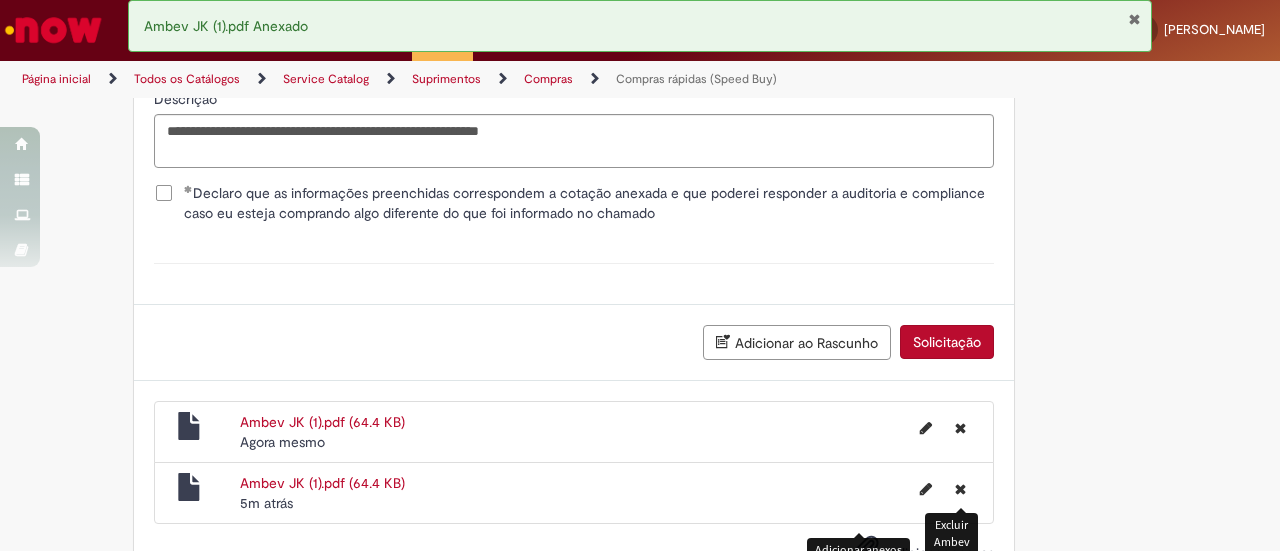 click at bounding box center [960, 489] 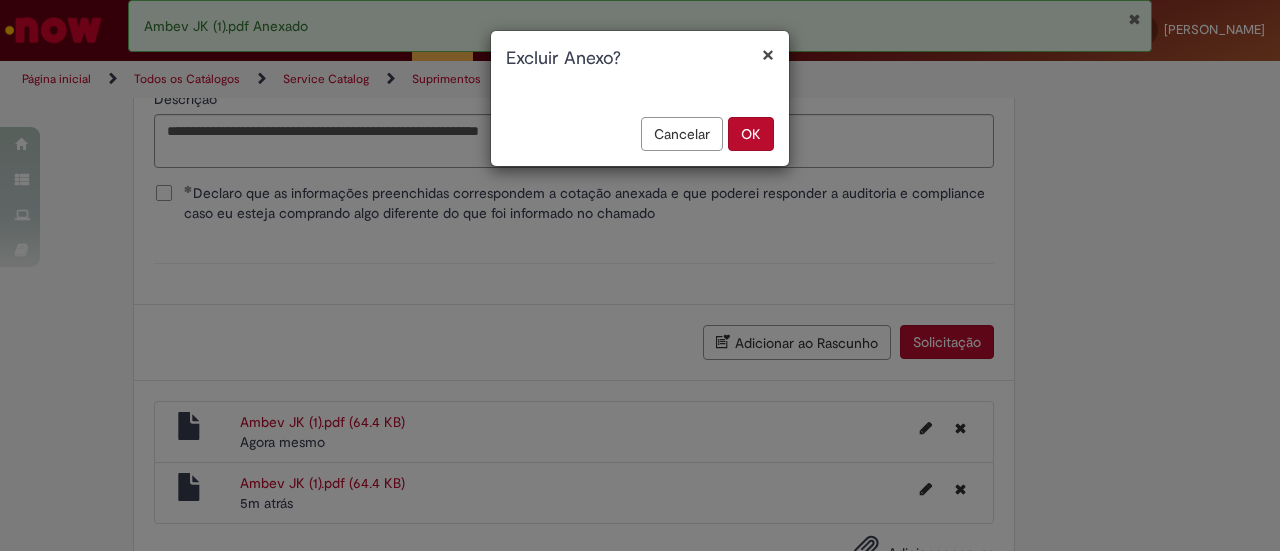 click on "OK" at bounding box center [751, 134] 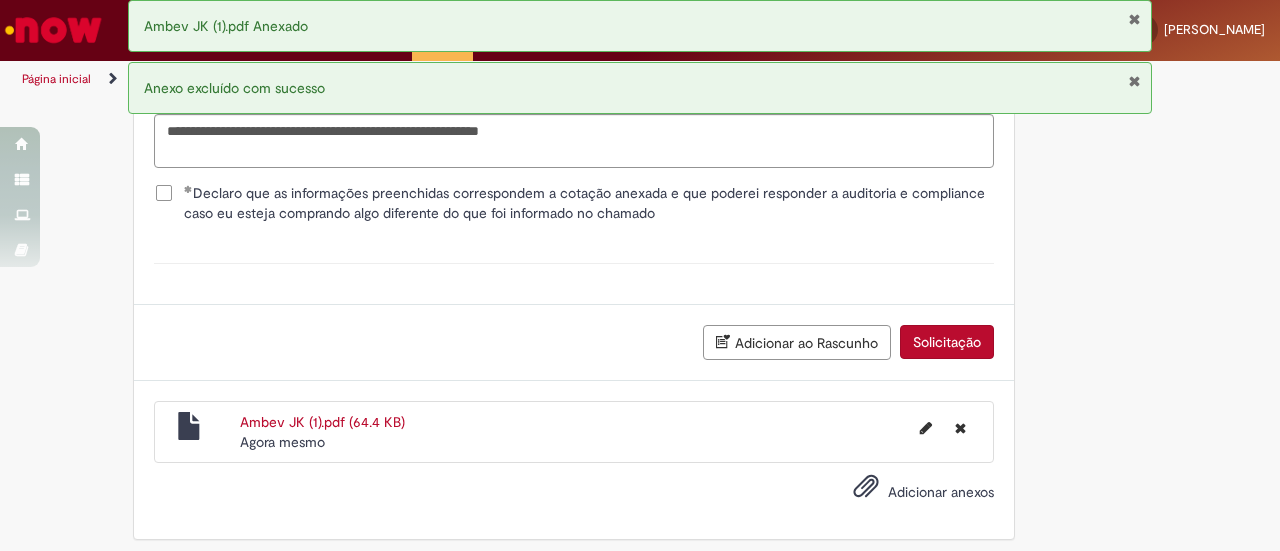 scroll, scrollTop: 3768, scrollLeft: 0, axis: vertical 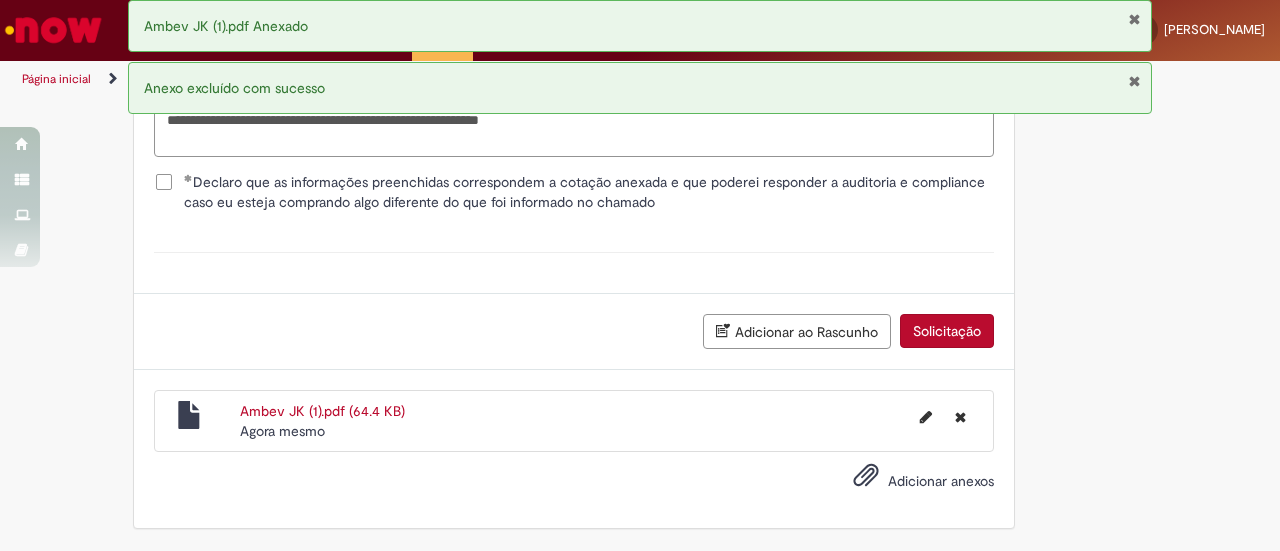 click at bounding box center [1134, 19] 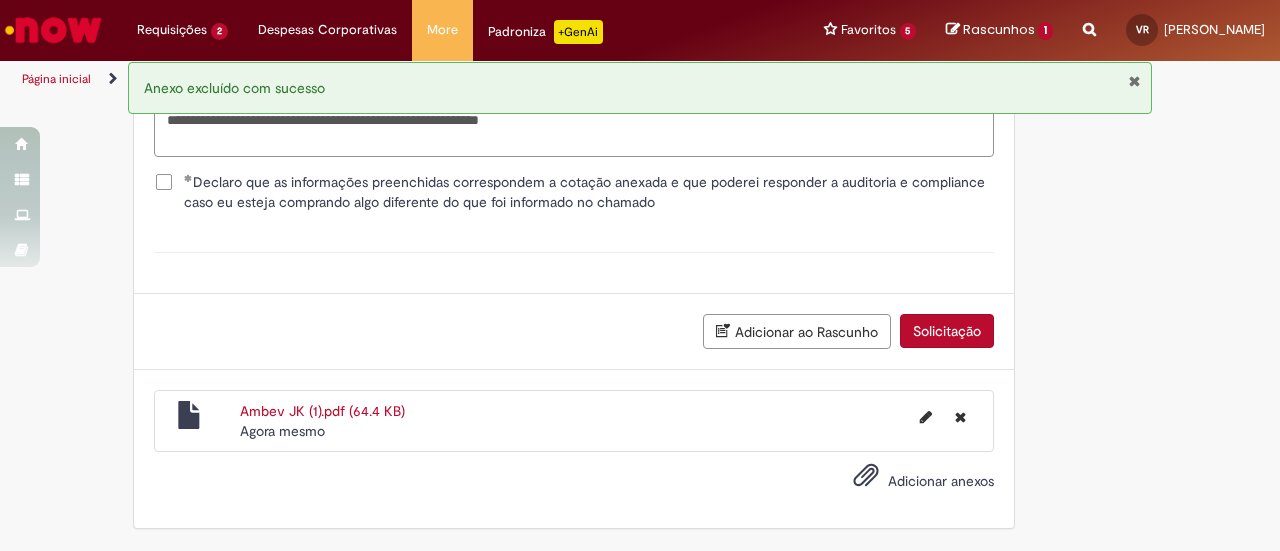 click at bounding box center [1134, 81] 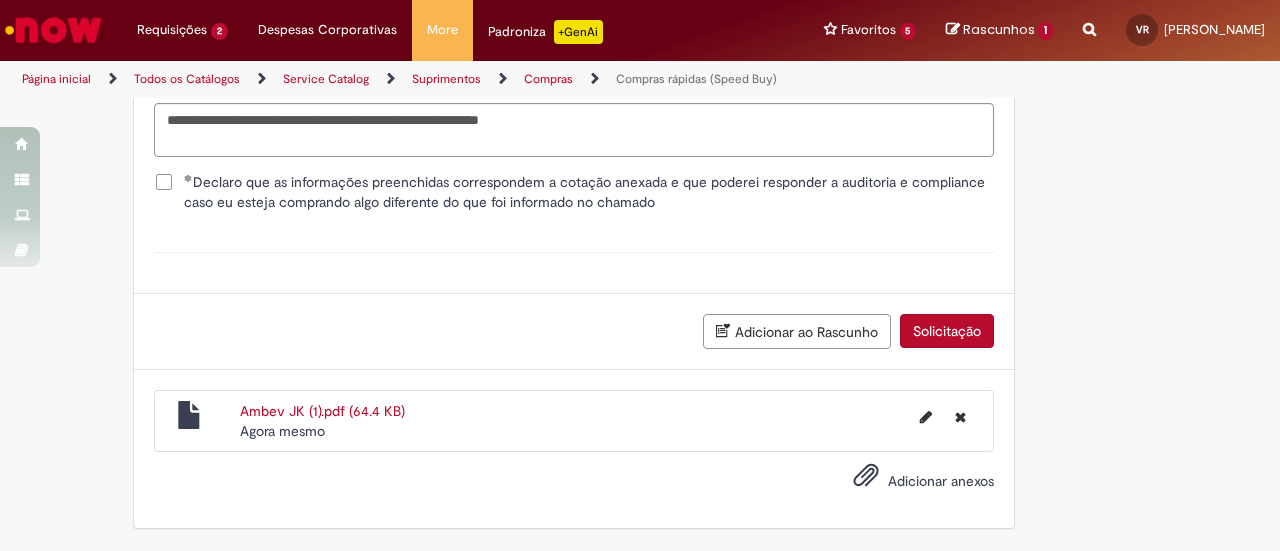 click on "Solicitação" at bounding box center [947, 331] 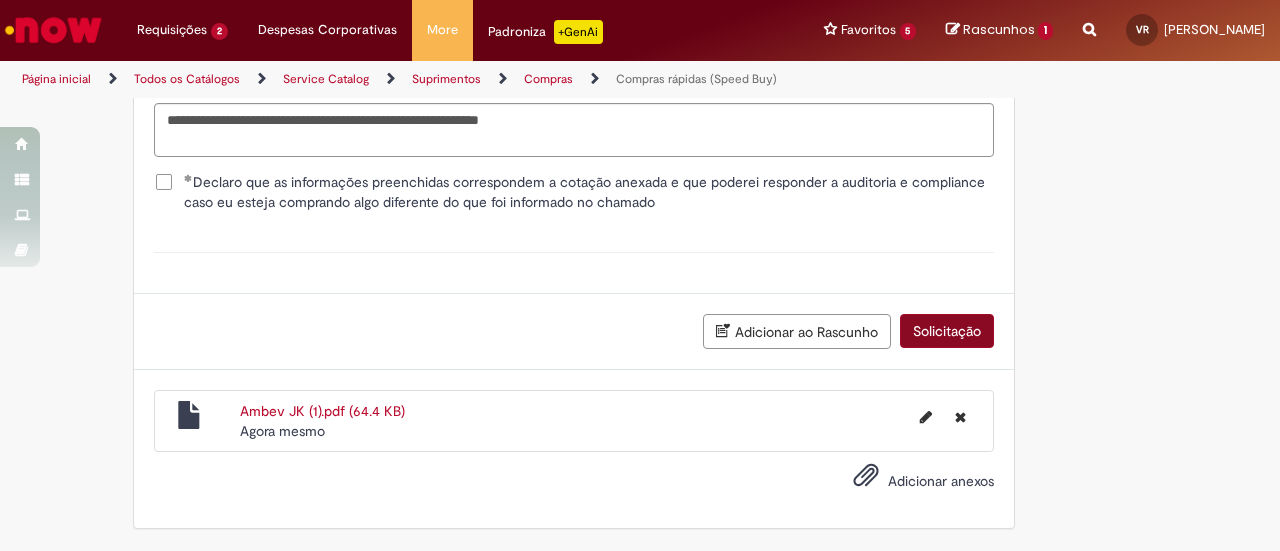 scroll, scrollTop: 3723, scrollLeft: 0, axis: vertical 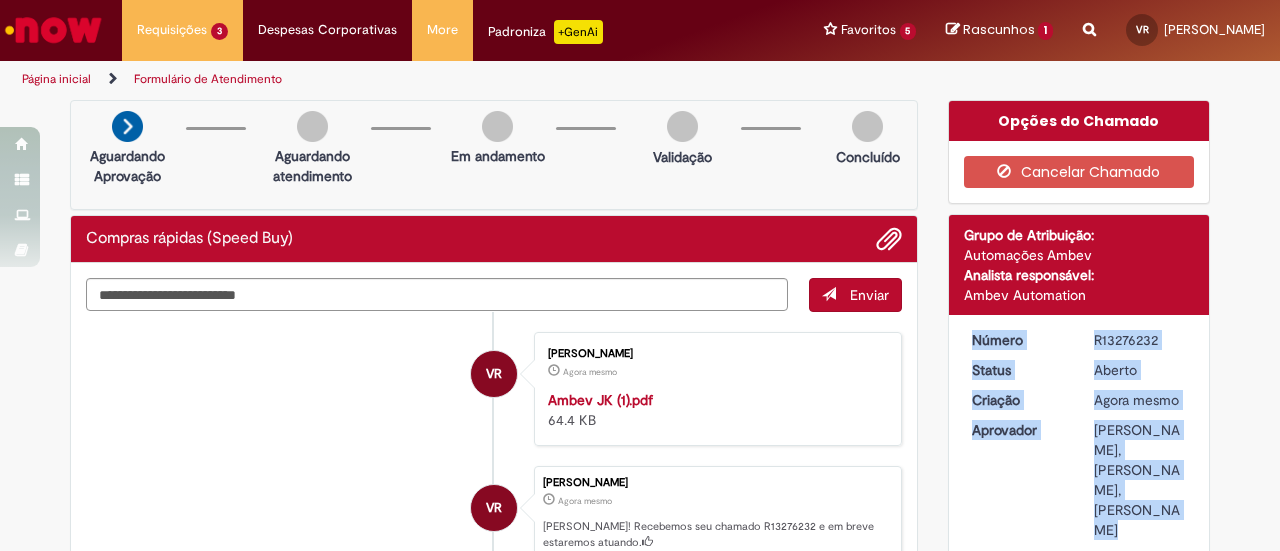 drag, startPoint x: 1145, startPoint y: 340, endPoint x: 1123, endPoint y: 337, distance: 22.203604 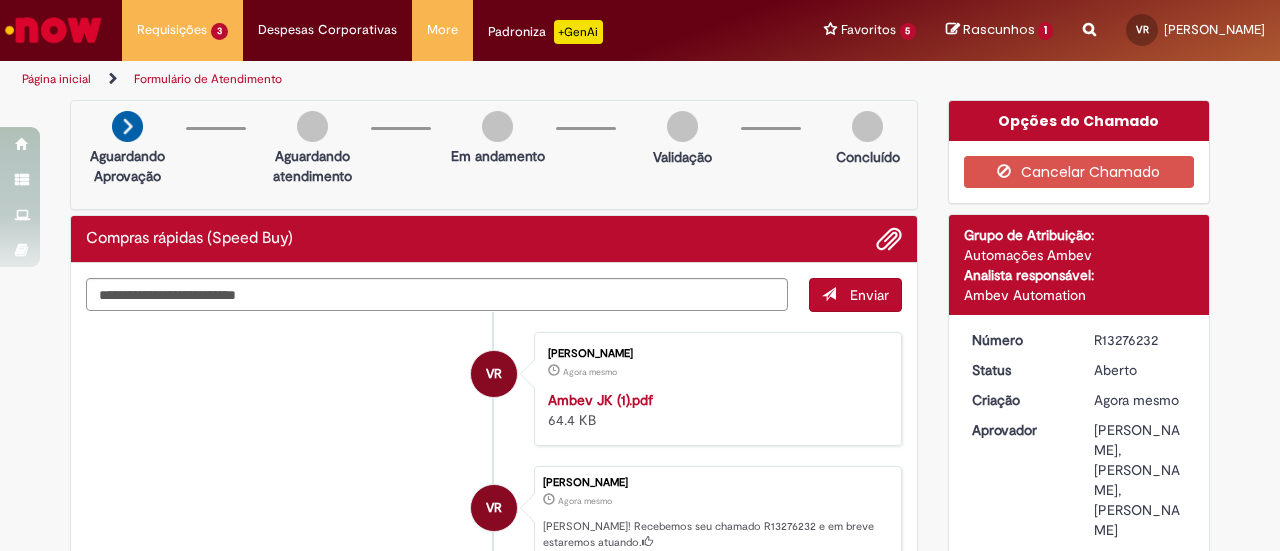 click on "R13276232" at bounding box center (1140, 340) 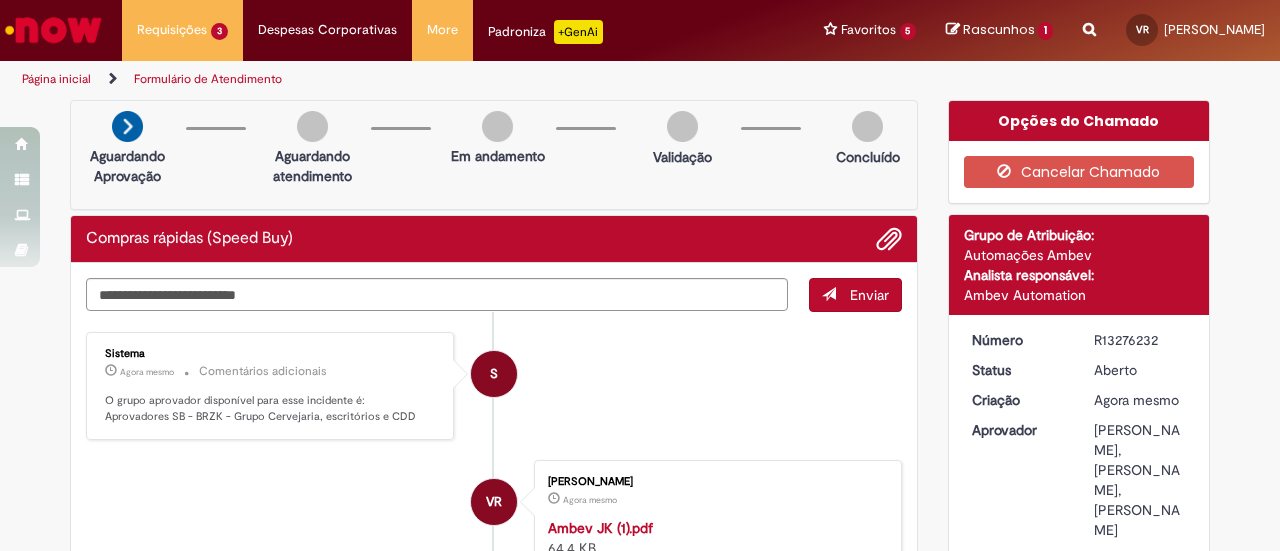 drag, startPoint x: 1087, startPoint y: 339, endPoint x: 1150, endPoint y: 339, distance: 63 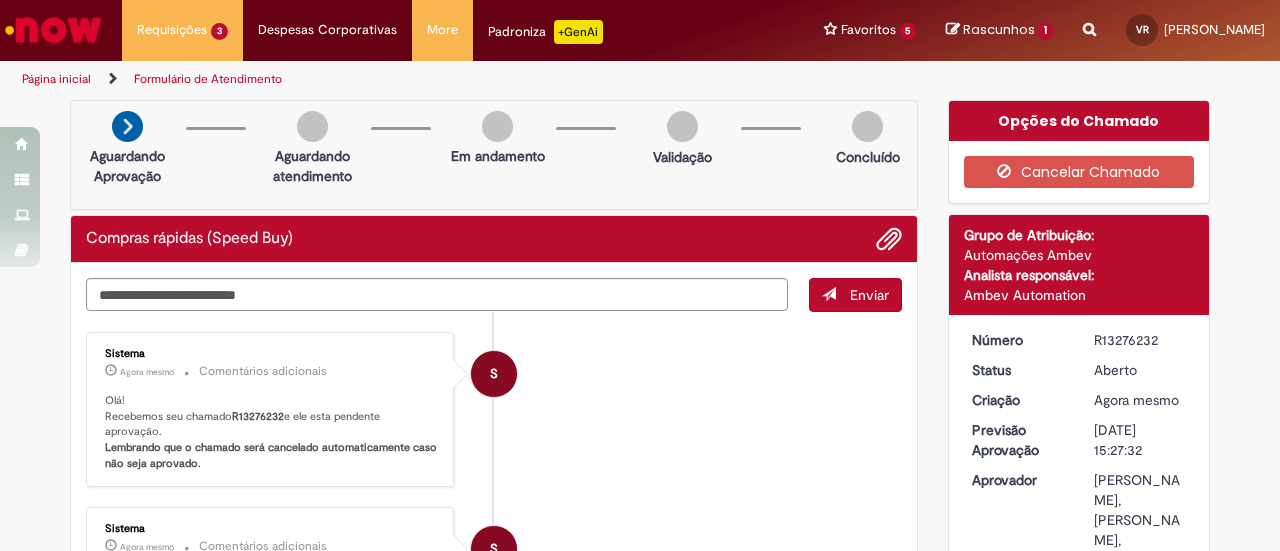 drag, startPoint x: 1150, startPoint y: 339, endPoint x: 1087, endPoint y: 333, distance: 63.28507 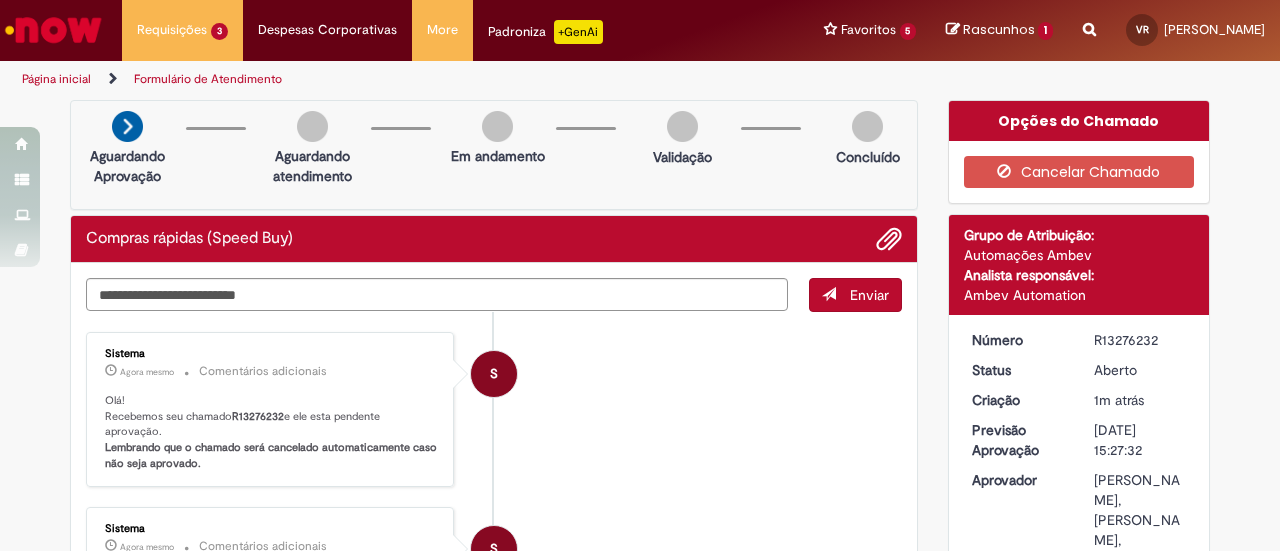 copy on "R13276232" 